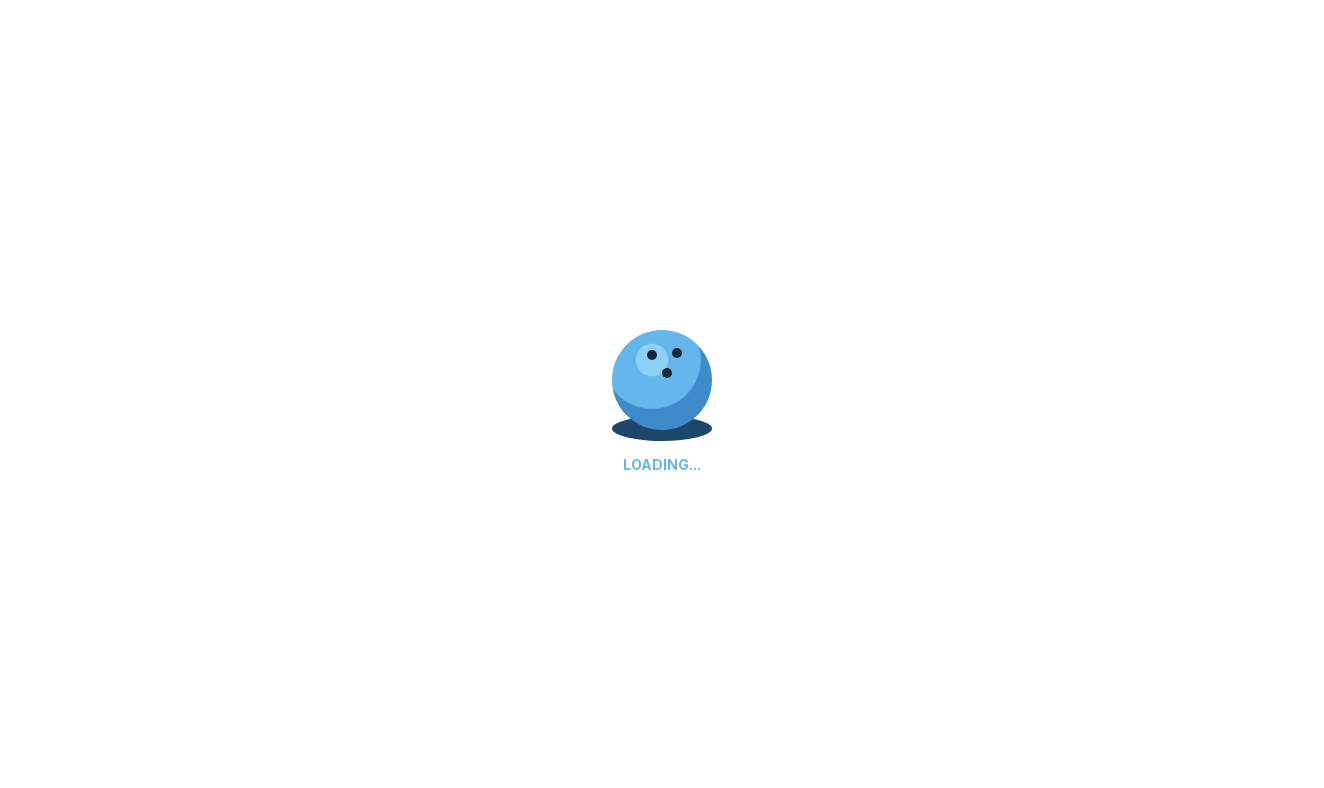 scroll, scrollTop: 0, scrollLeft: 0, axis: both 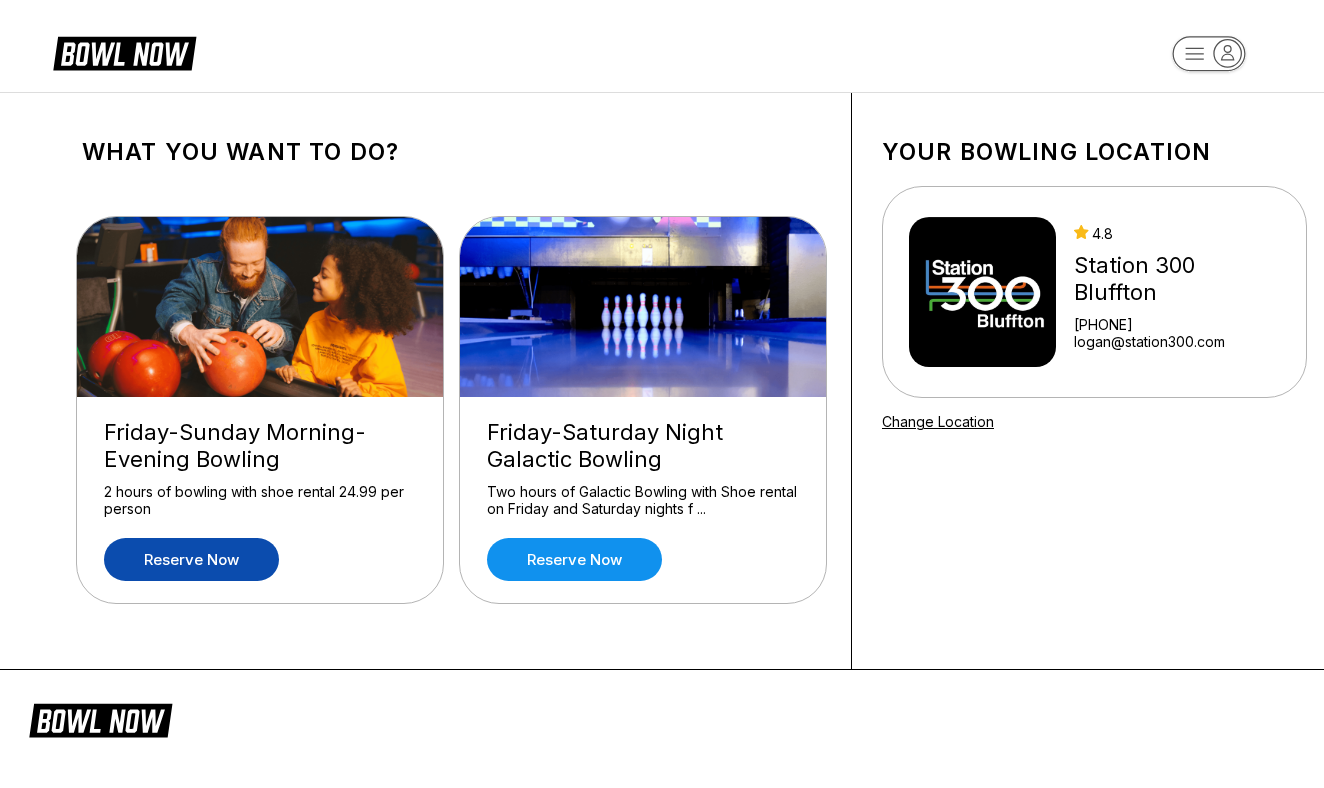 click on "Reserve now" at bounding box center [191, 559] 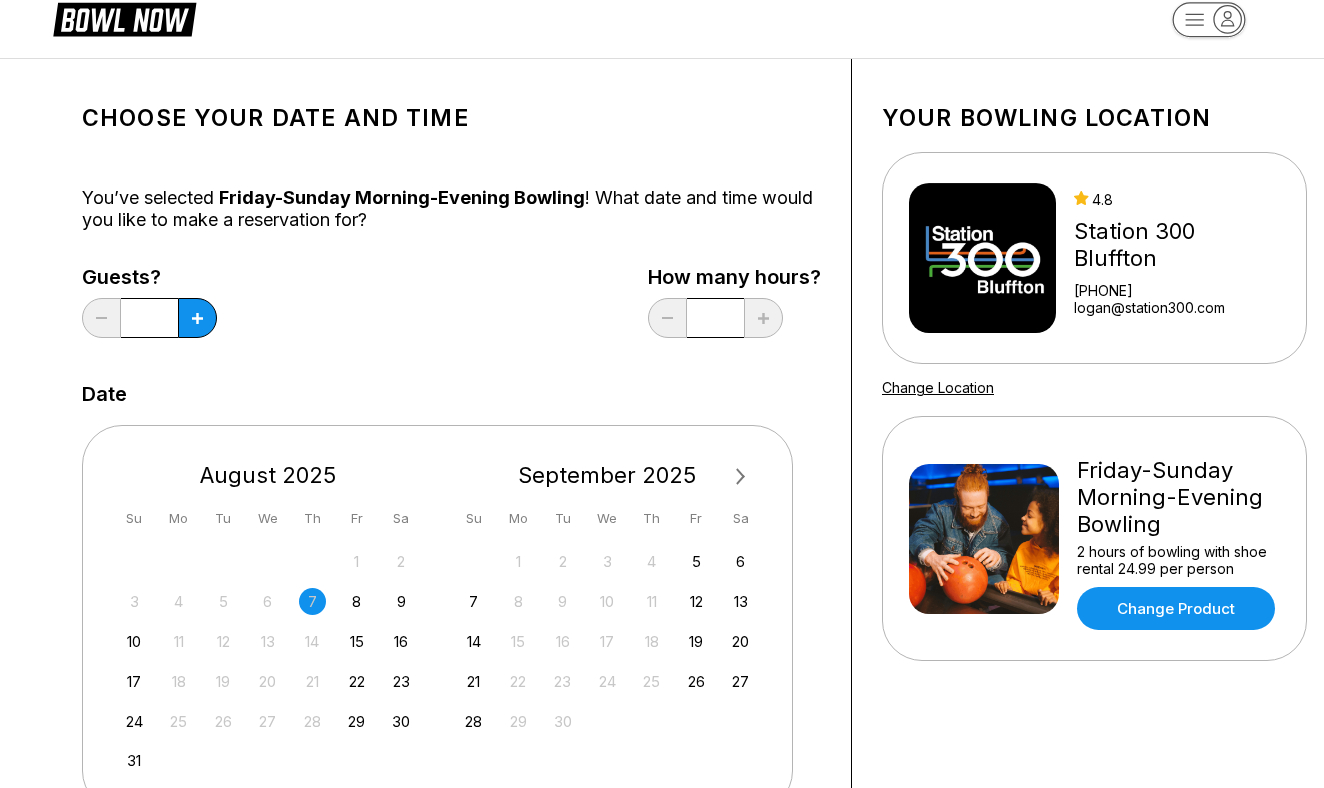 scroll, scrollTop: 38, scrollLeft: 0, axis: vertical 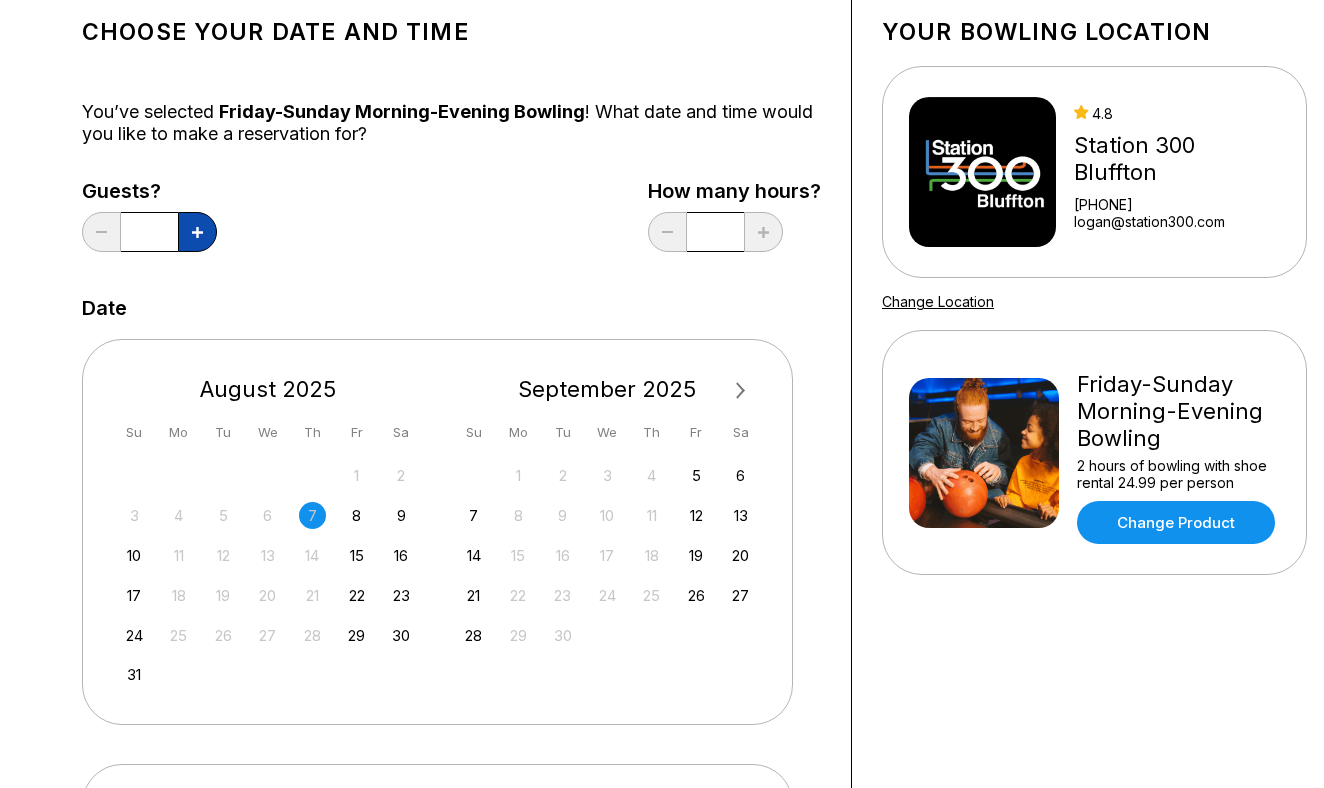 click at bounding box center [197, 232] 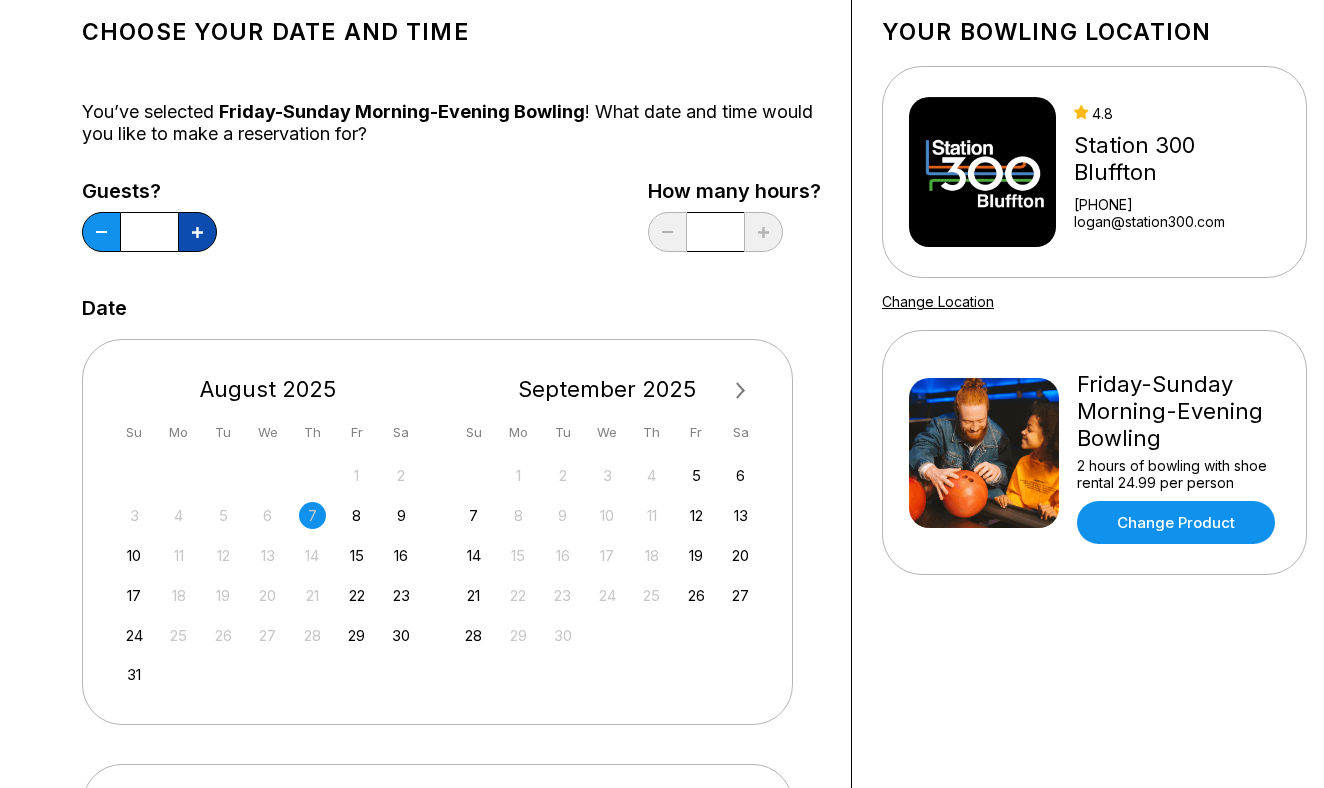 click 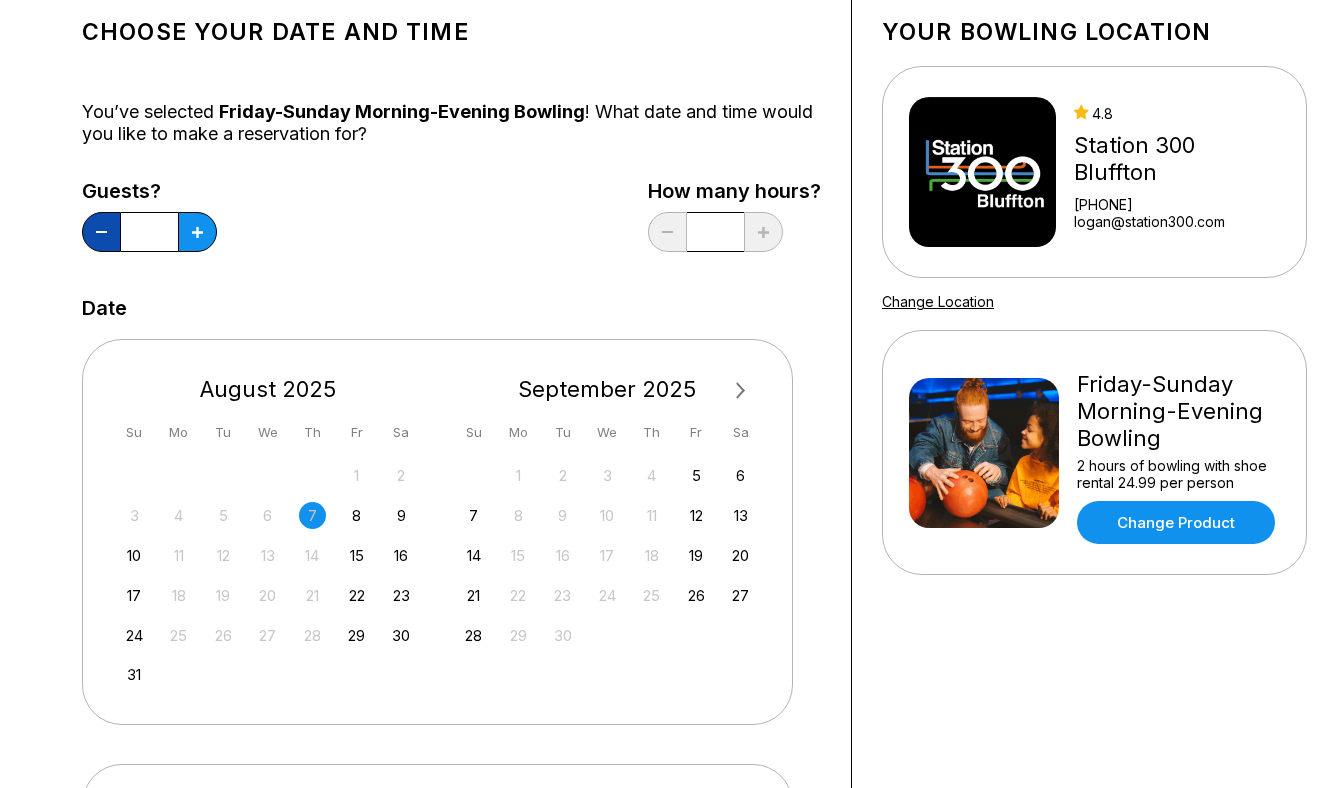click 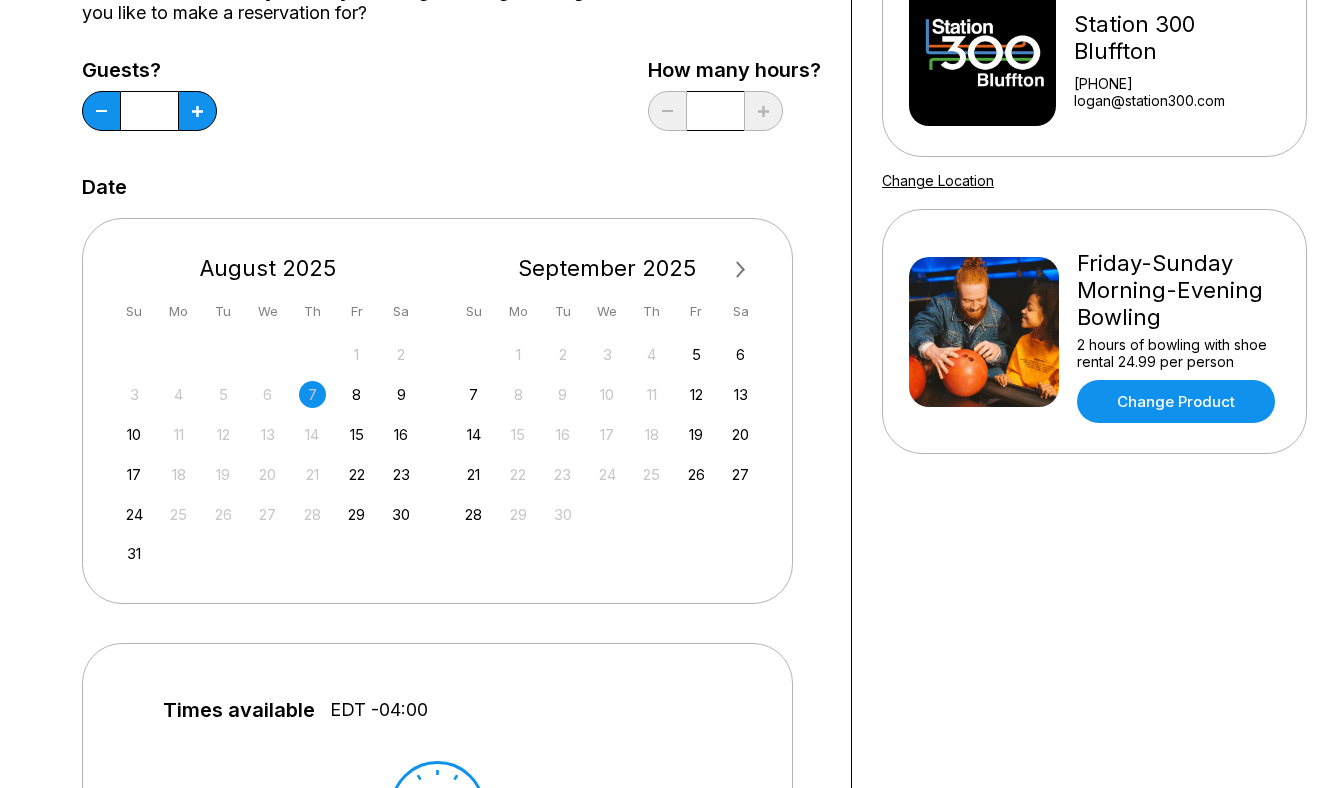 scroll, scrollTop: 282, scrollLeft: 0, axis: vertical 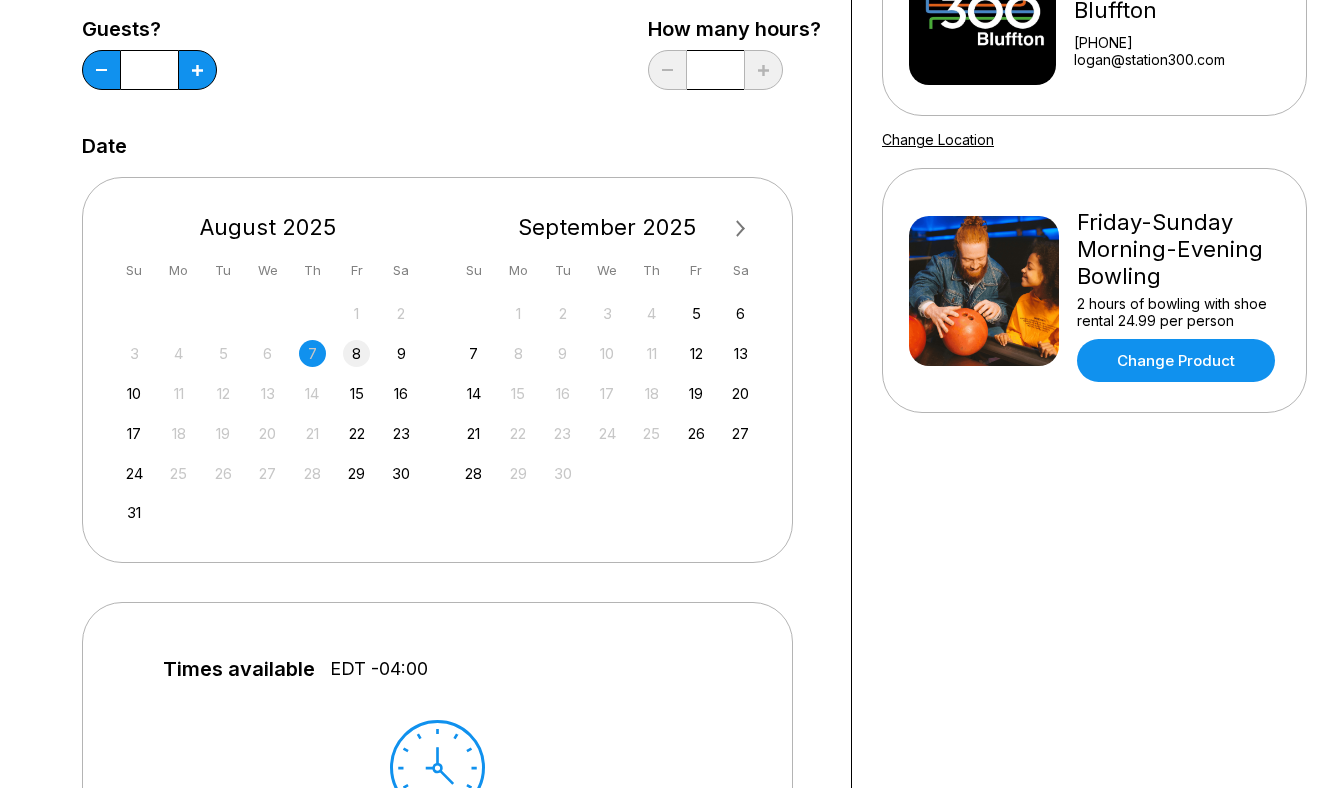 click on "8" at bounding box center (356, 353) 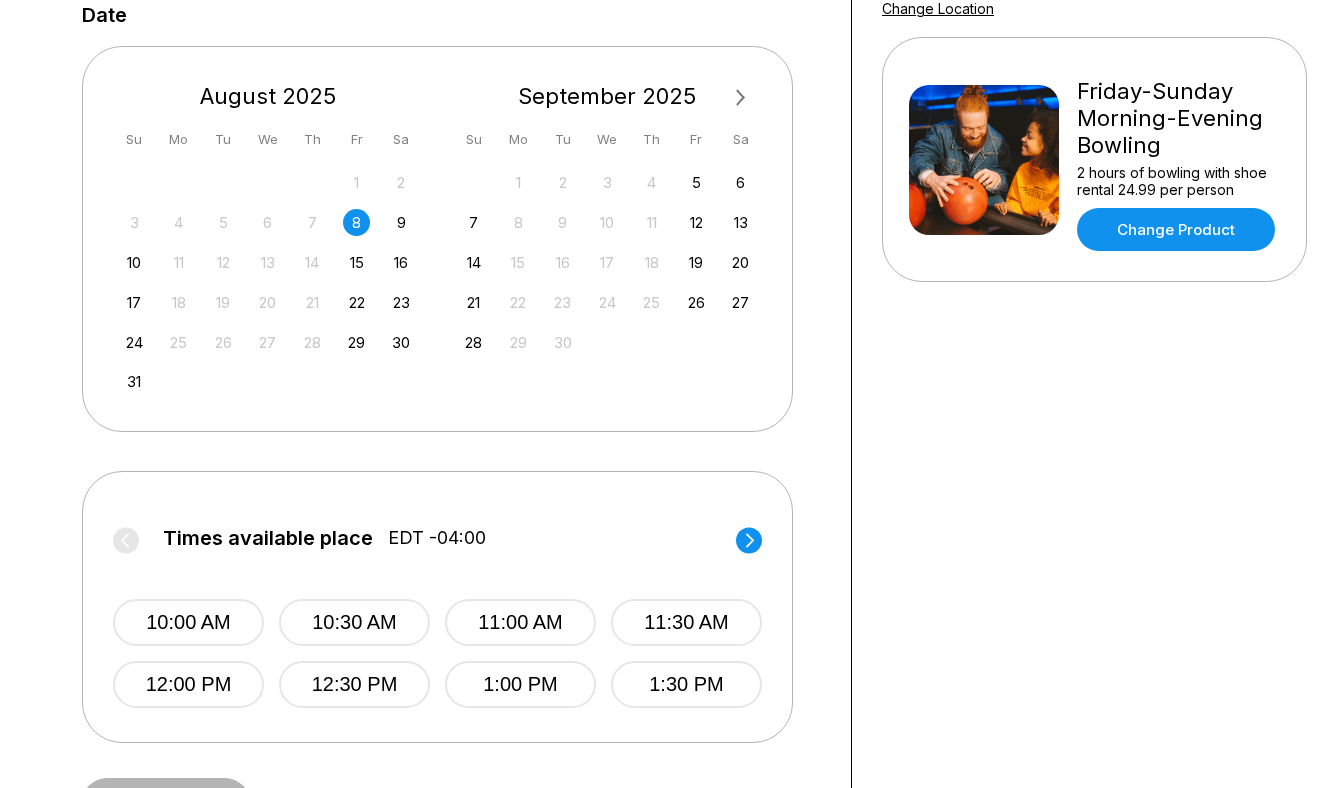 scroll, scrollTop: 415, scrollLeft: 0, axis: vertical 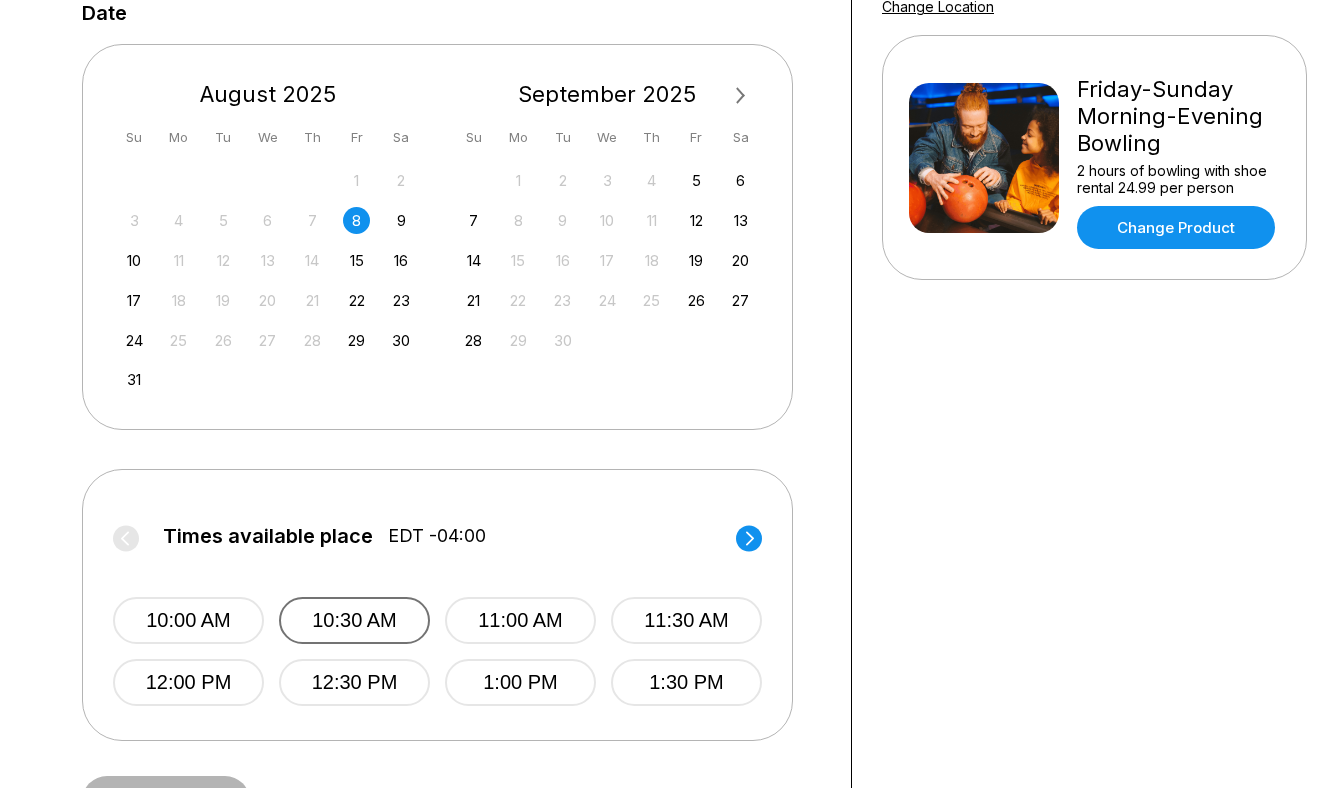 click on "10:30 AM" at bounding box center [354, 620] 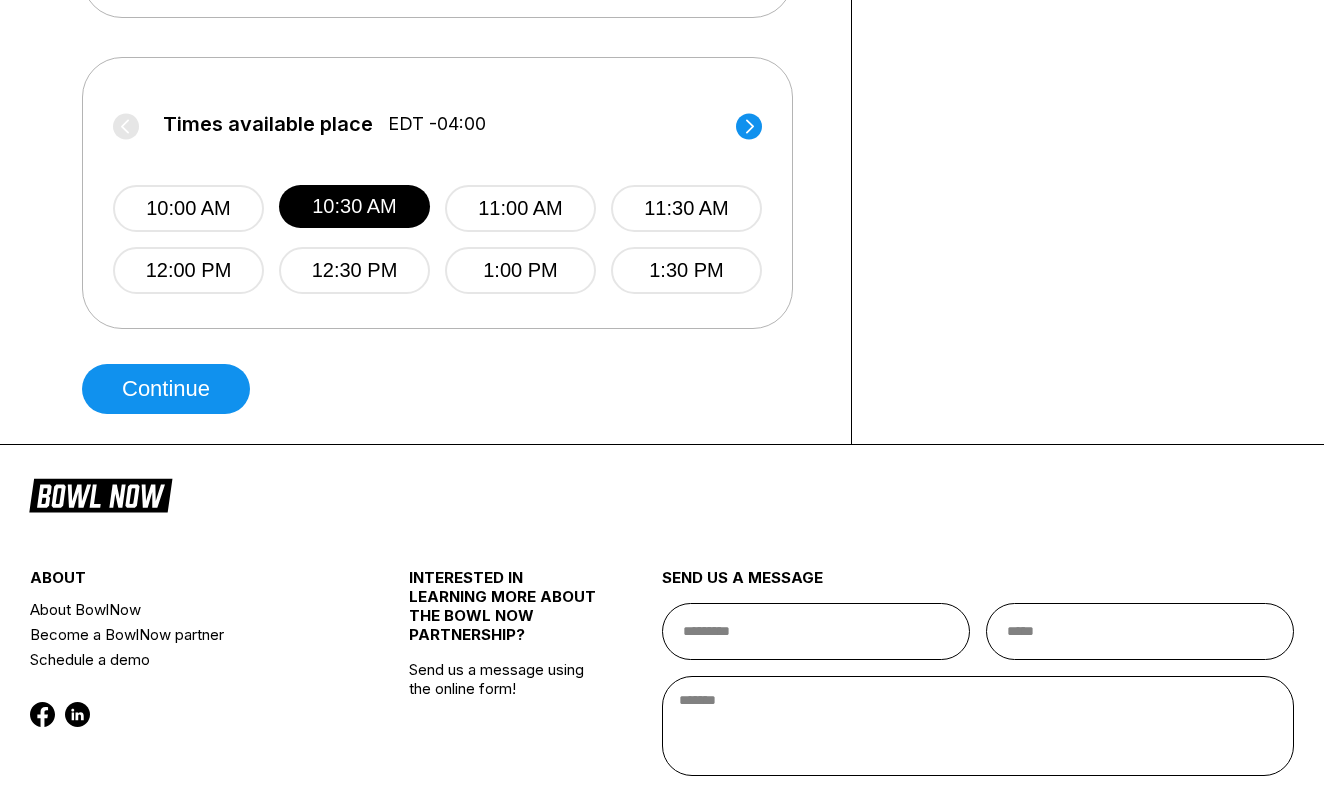 scroll, scrollTop: 869, scrollLeft: 0, axis: vertical 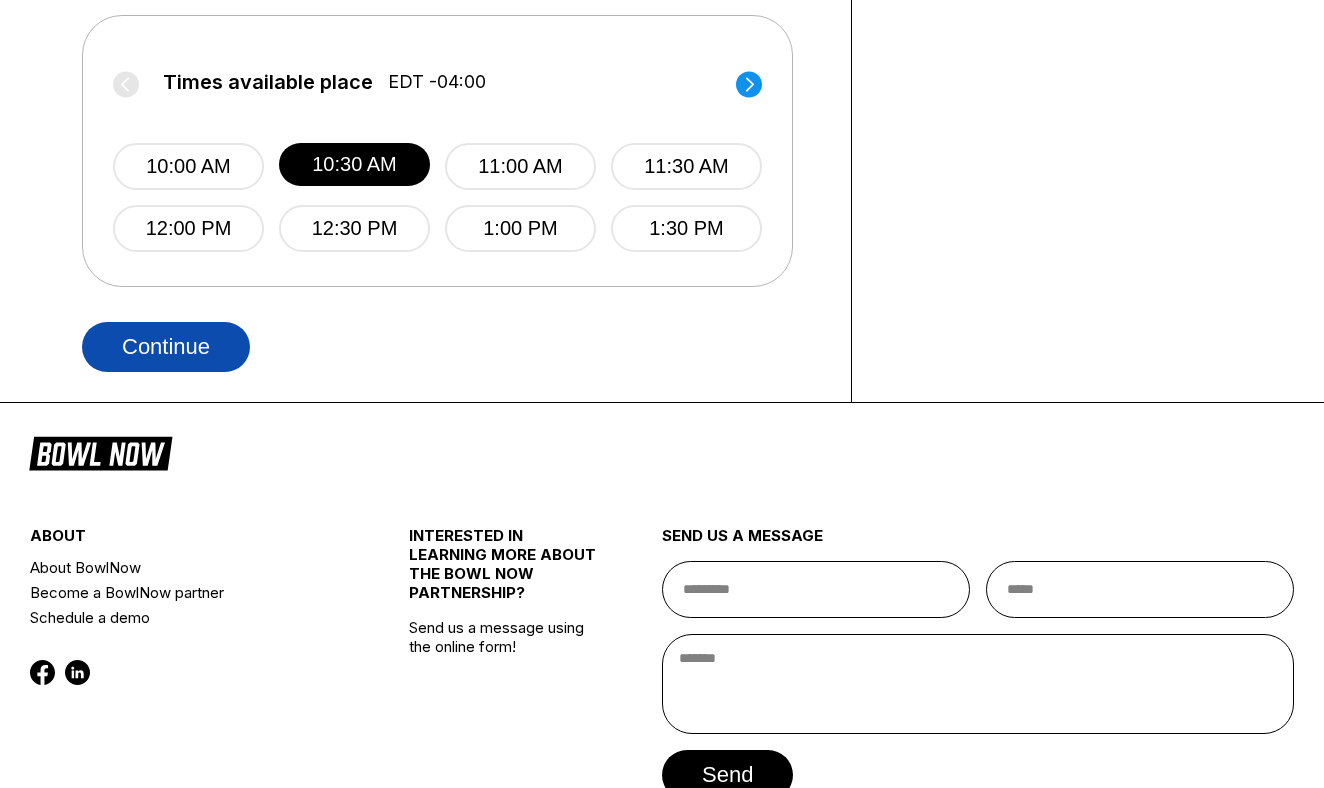 click on "Continue" at bounding box center (166, 347) 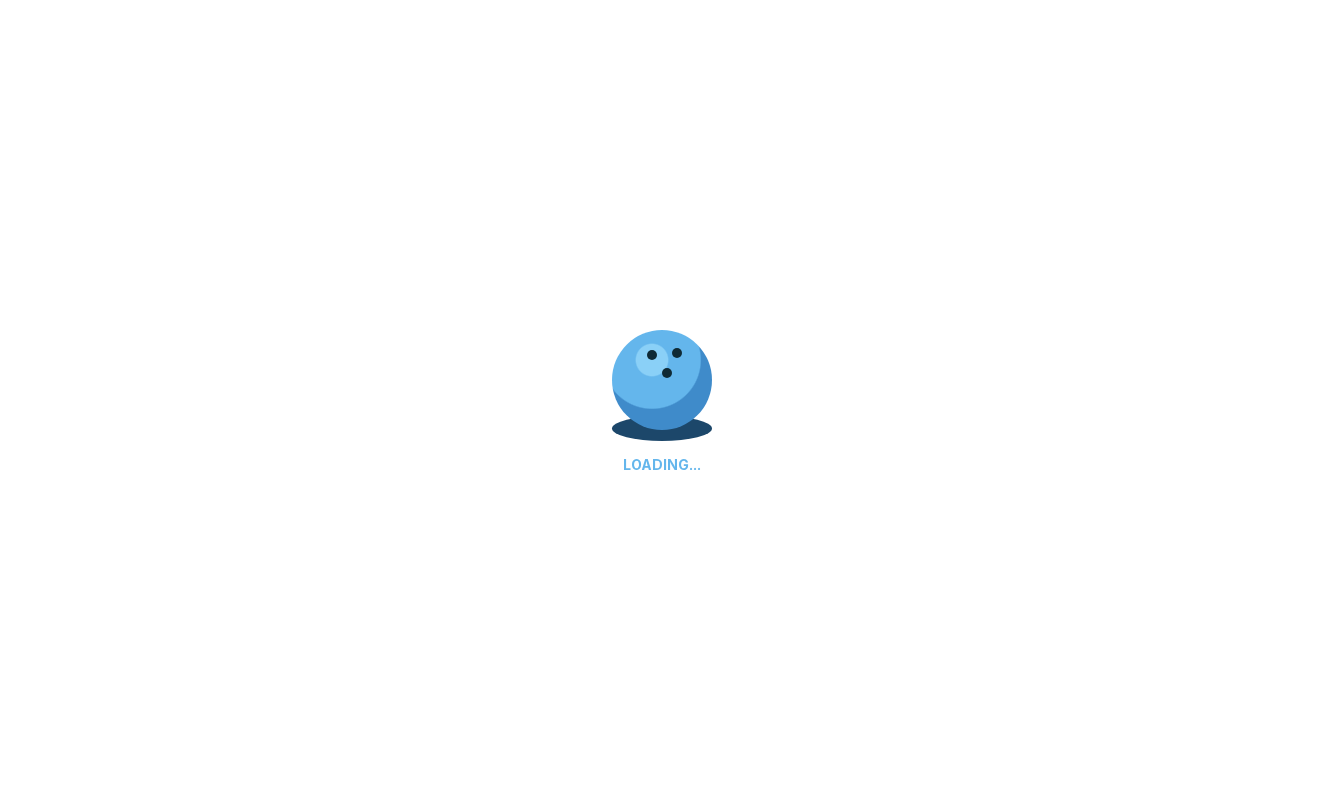 select on "**" 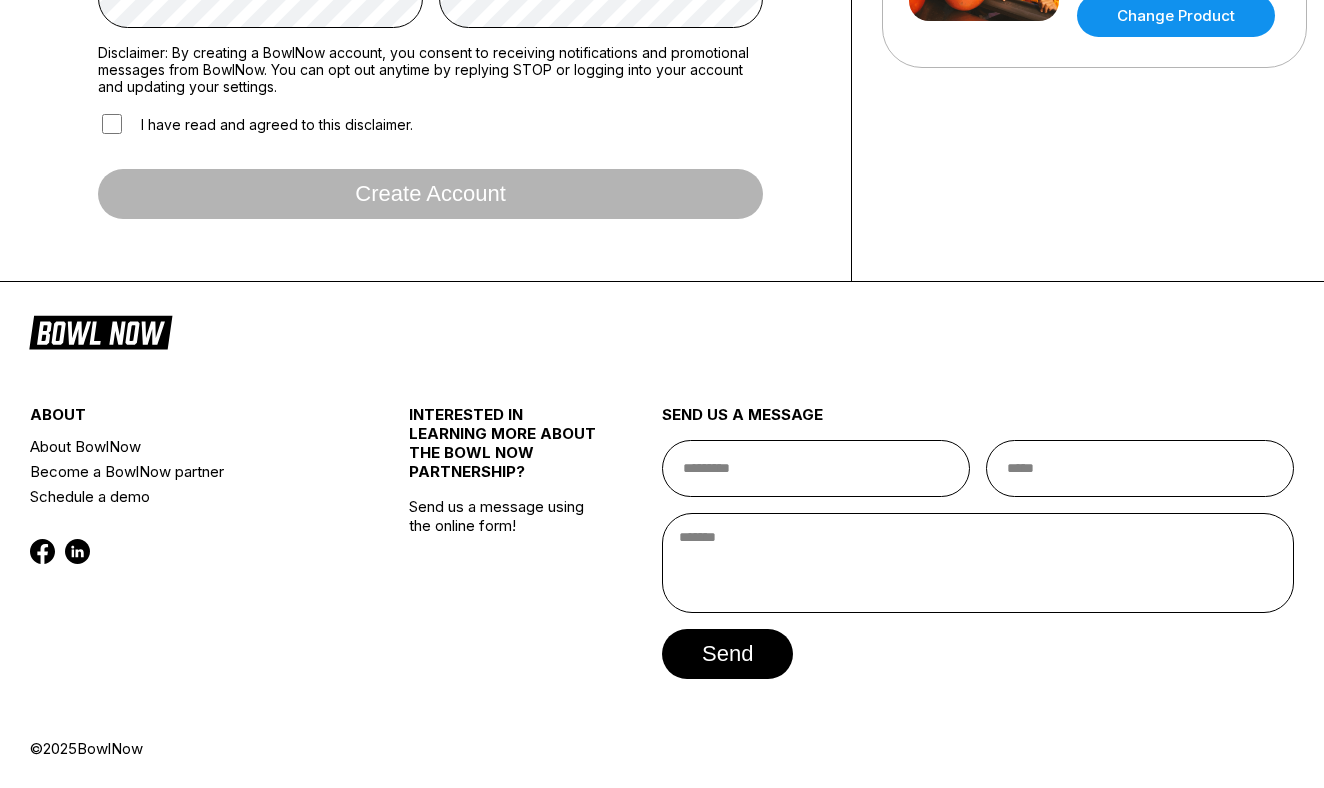 scroll, scrollTop: 0, scrollLeft: 0, axis: both 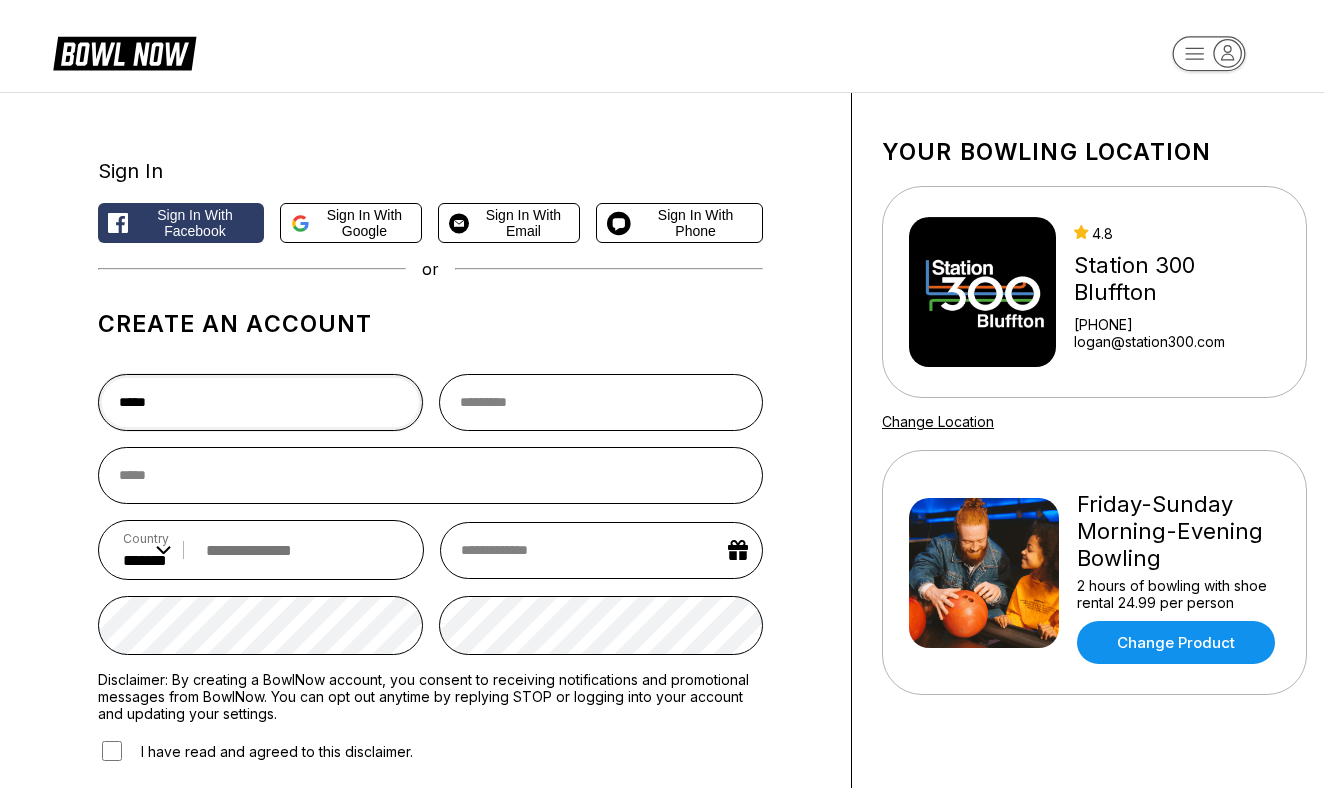 type on "*****" 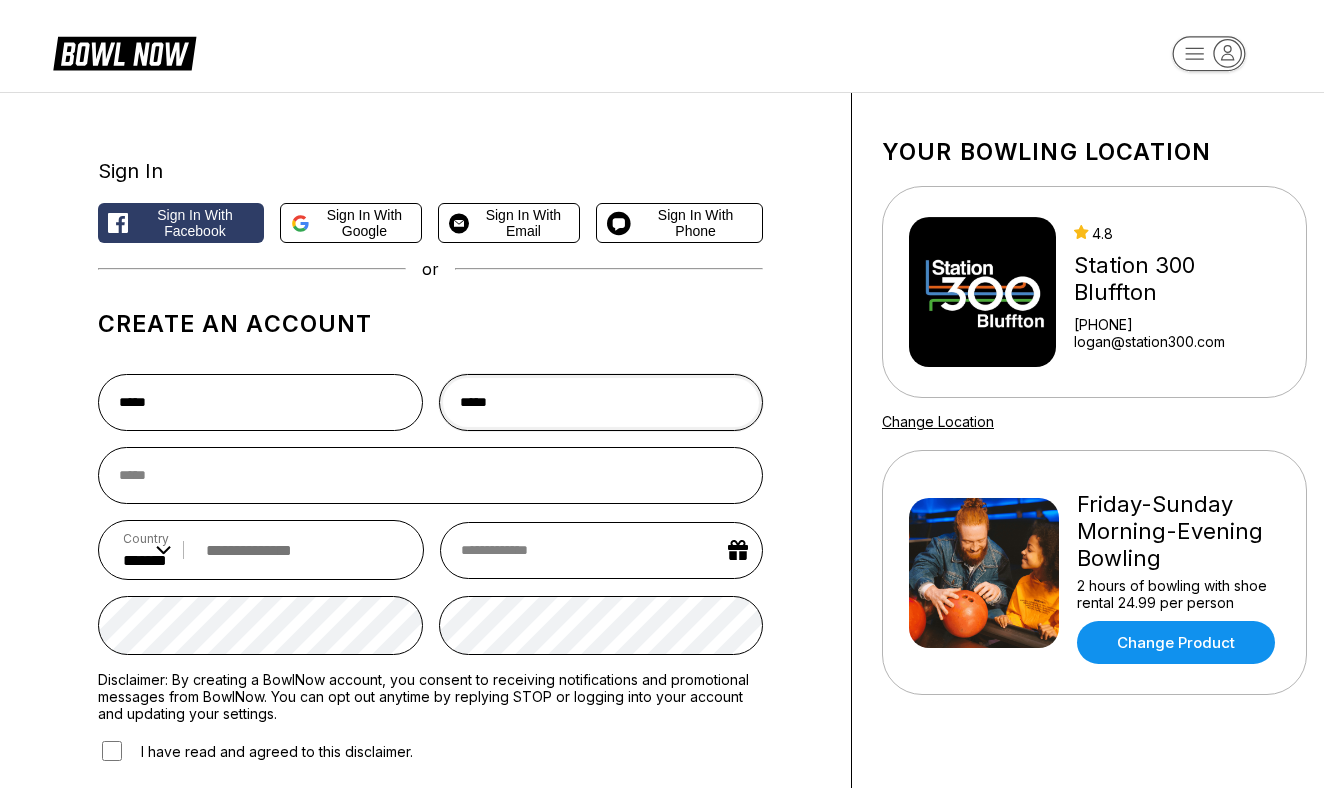 type on "*****" 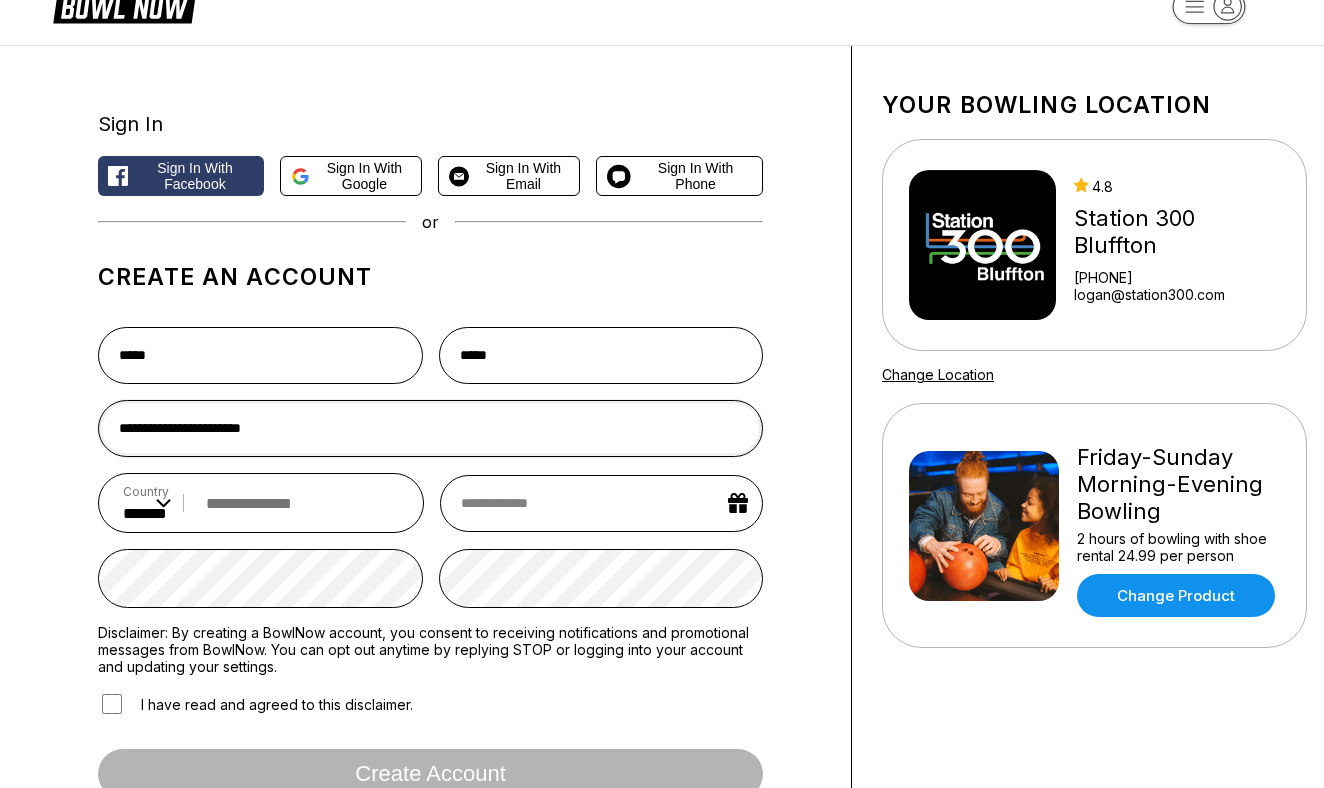 scroll, scrollTop: 71, scrollLeft: 0, axis: vertical 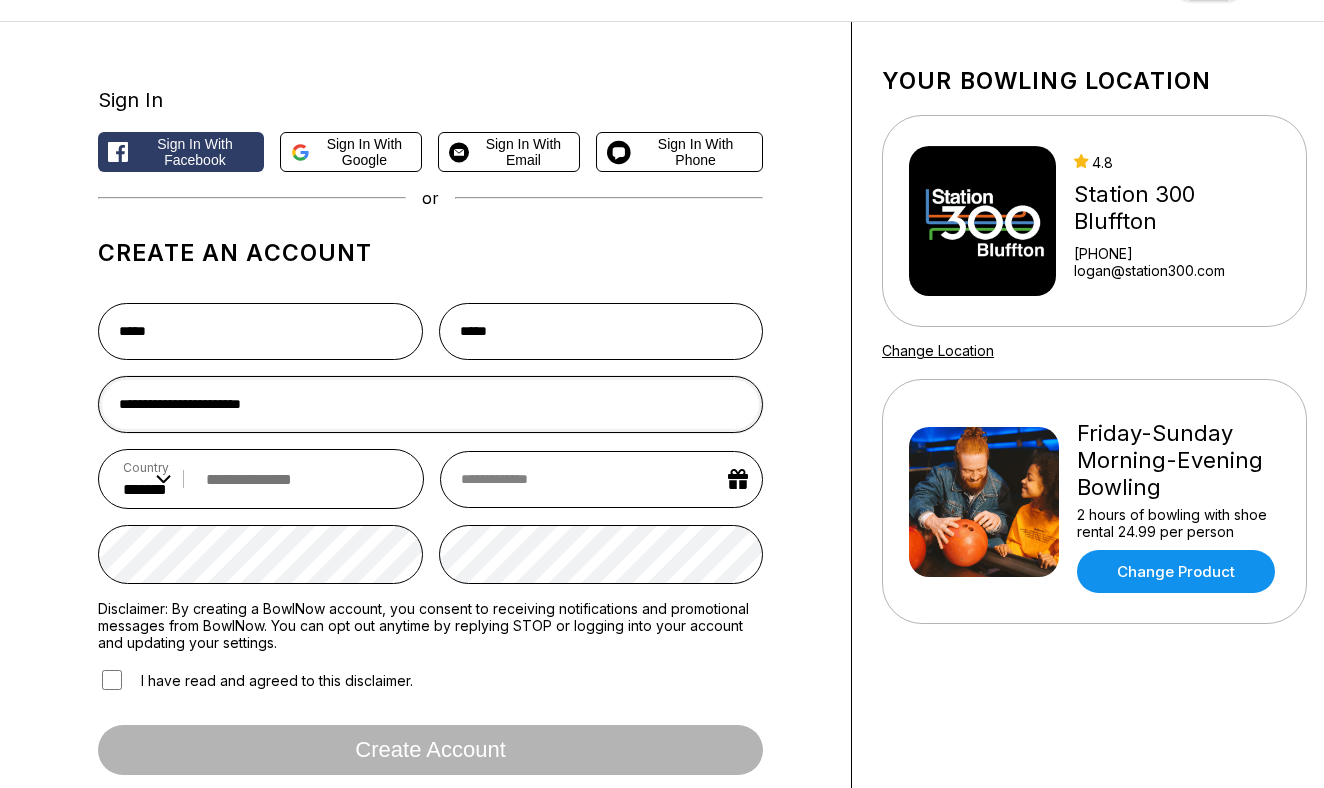 type on "**********" 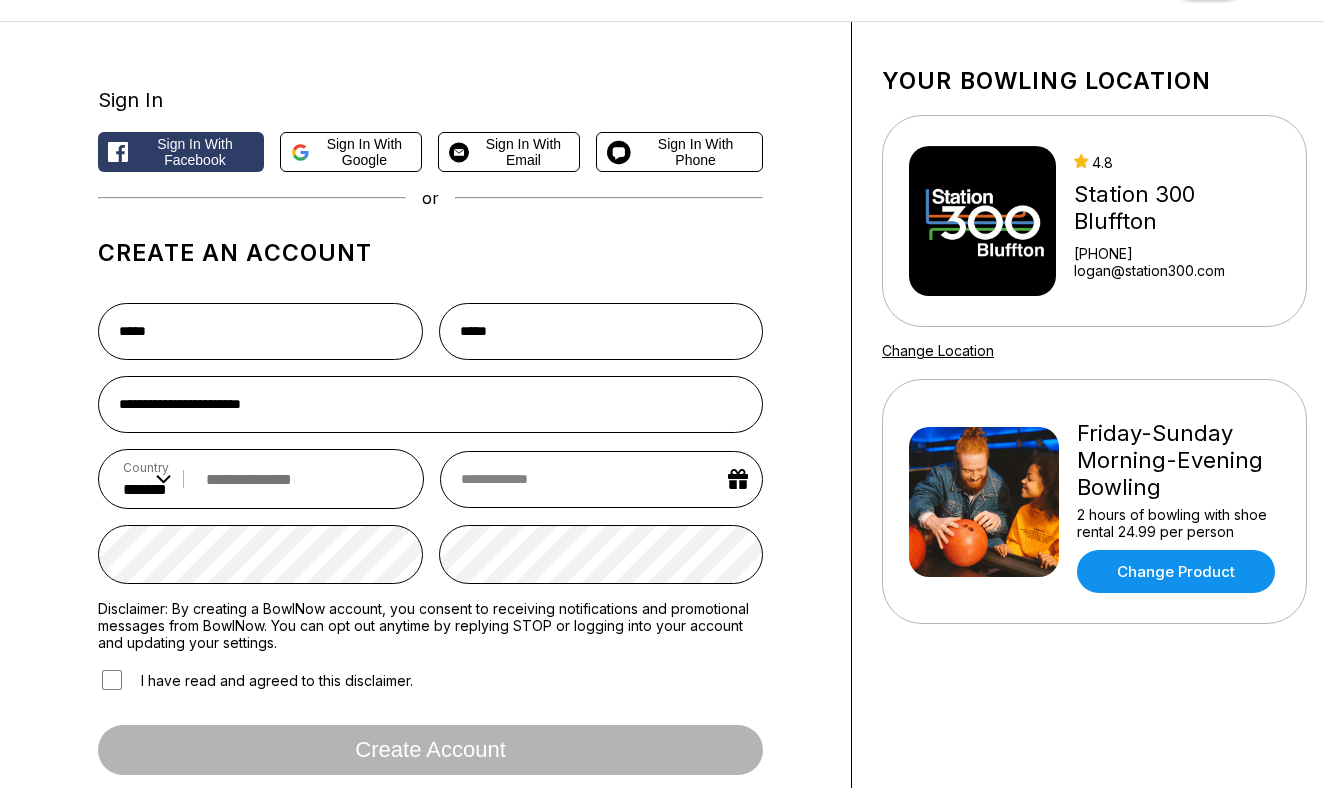 click at bounding box center [297, 479] 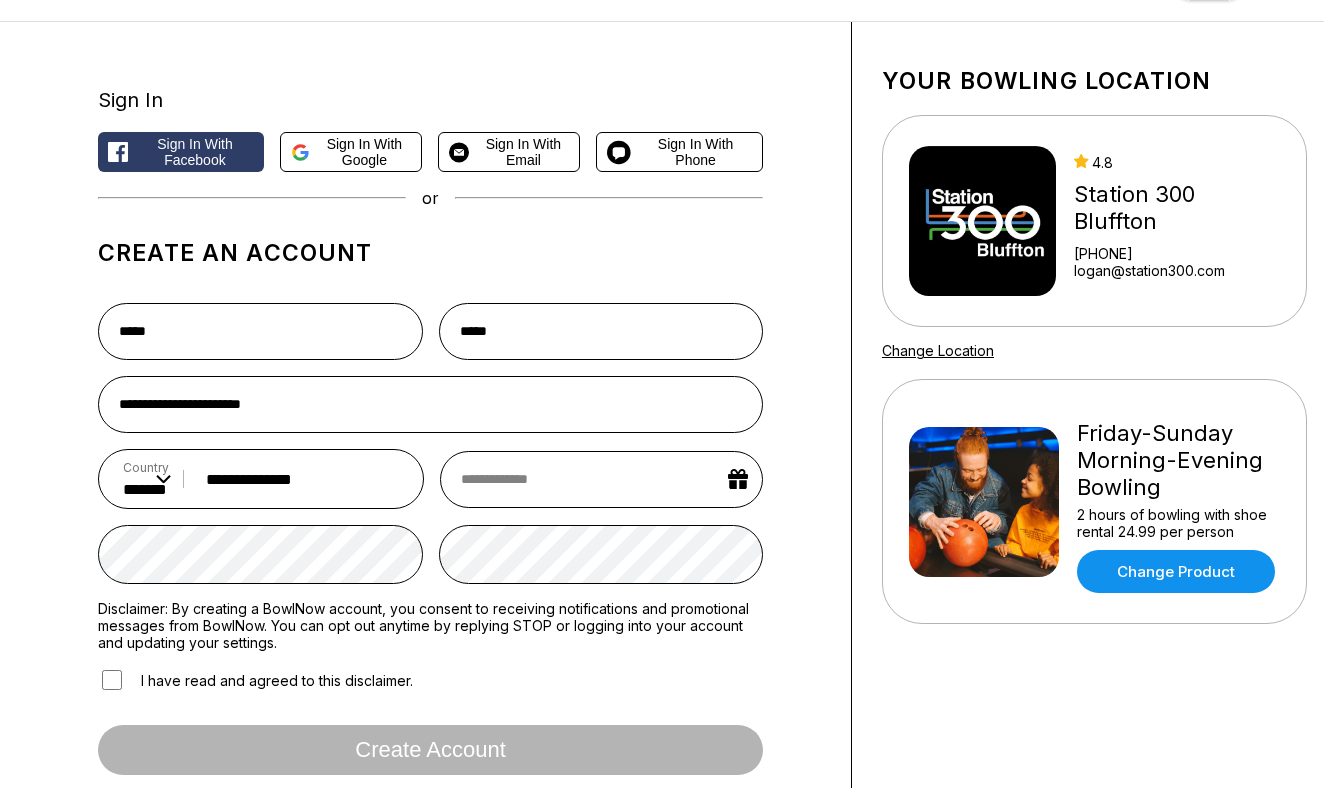 type on "**********" 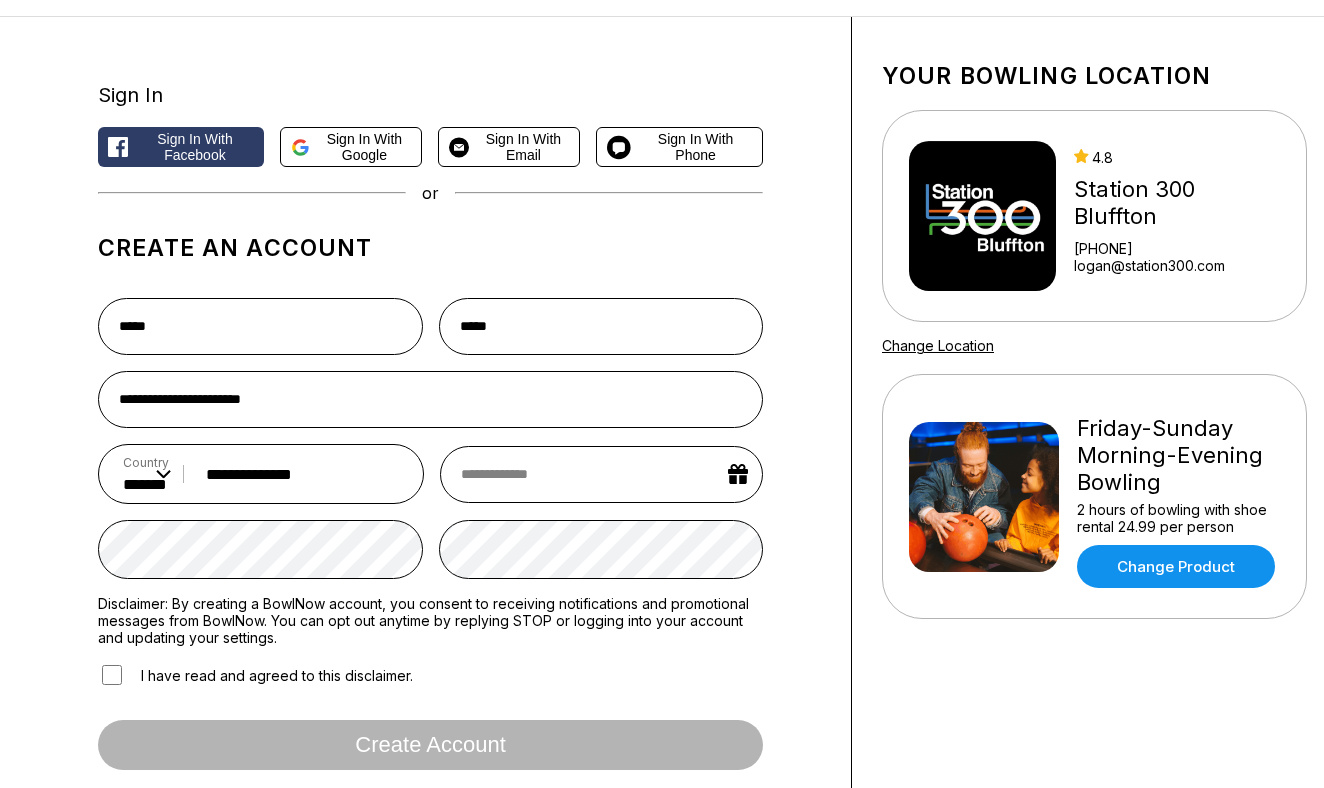 scroll, scrollTop: 80, scrollLeft: 0, axis: vertical 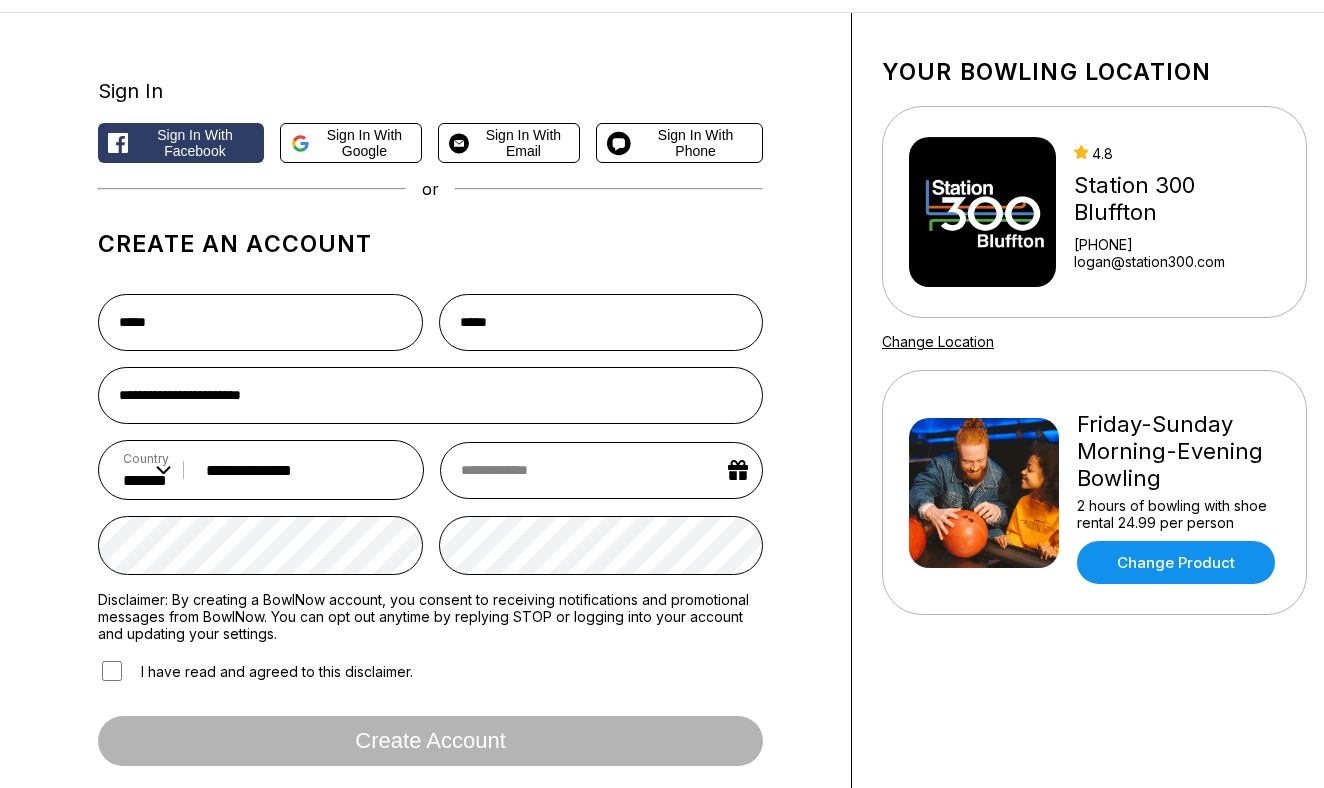 click on "**********" at bounding box center [430, 530] 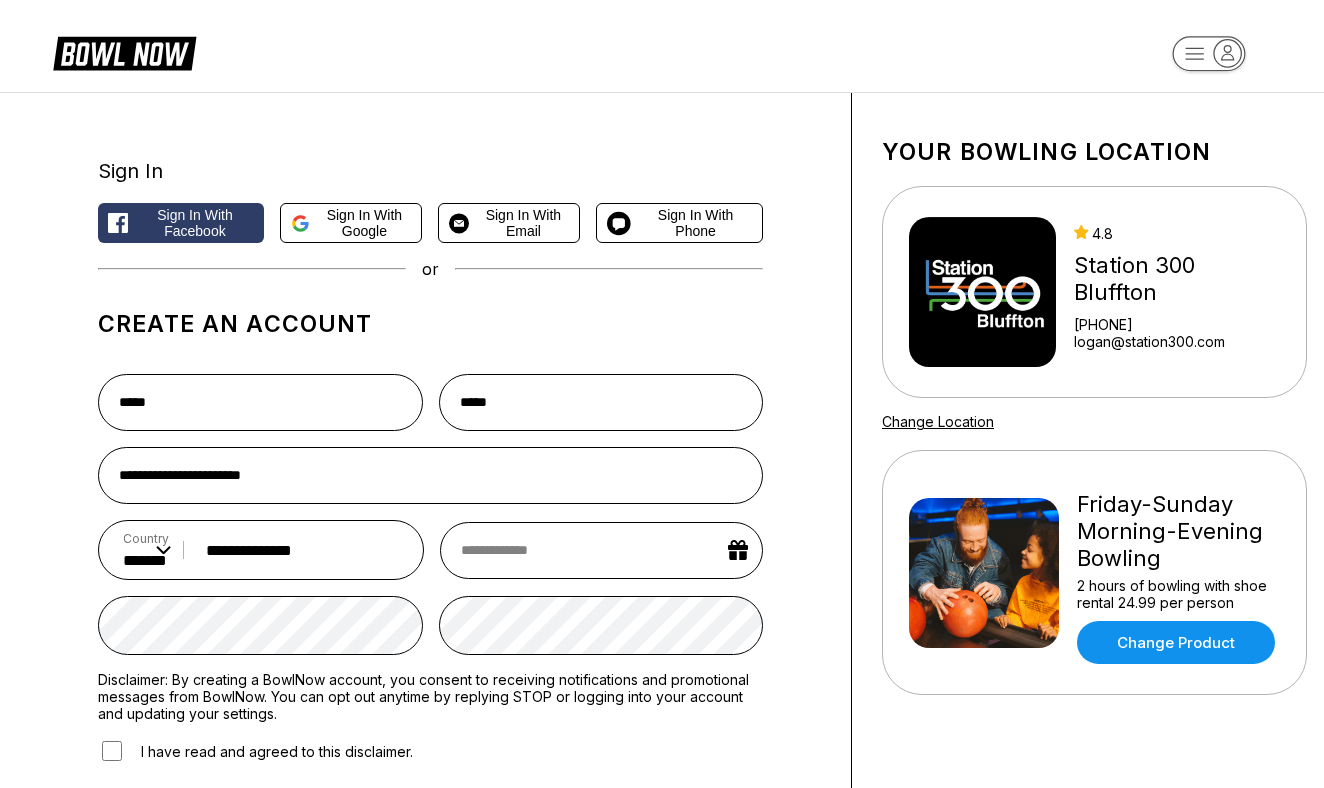 scroll, scrollTop: 251, scrollLeft: 0, axis: vertical 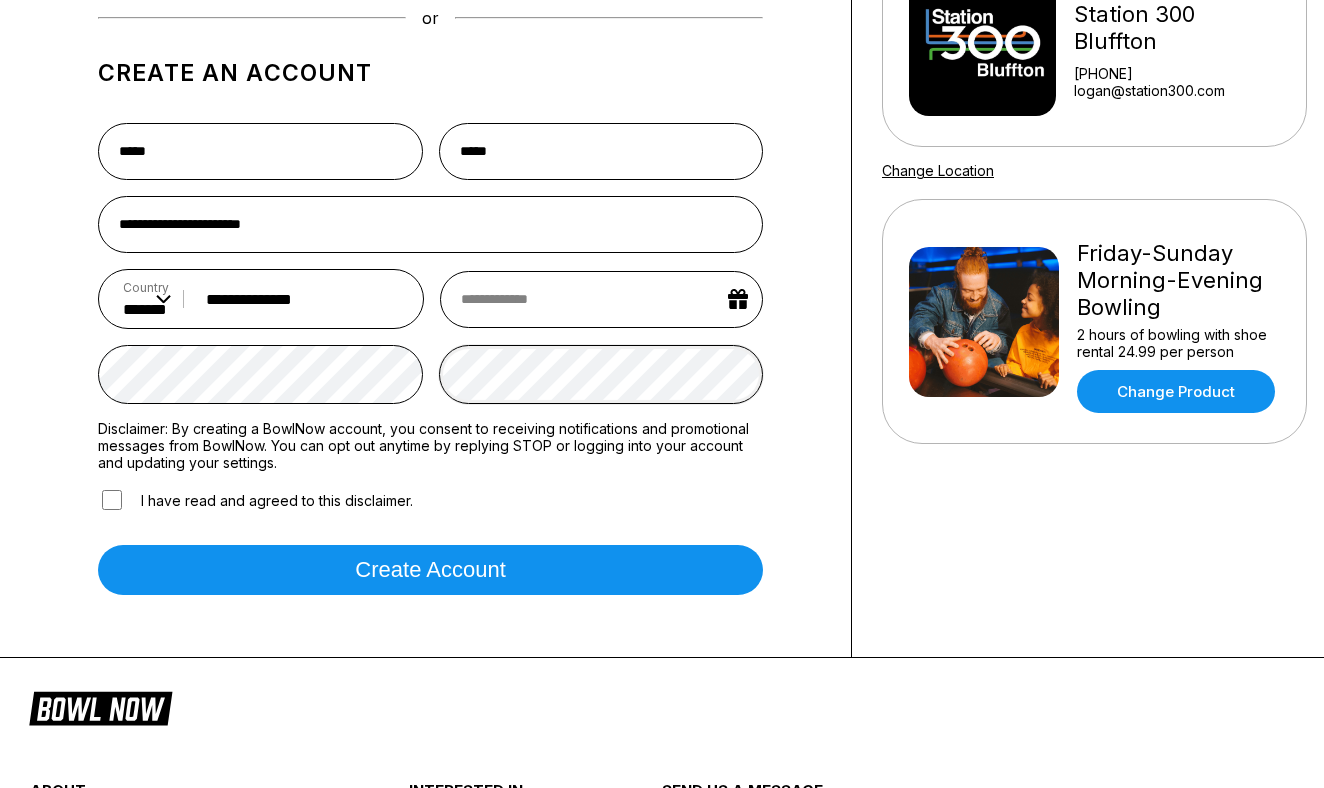 click on "Create account" at bounding box center [430, 570] 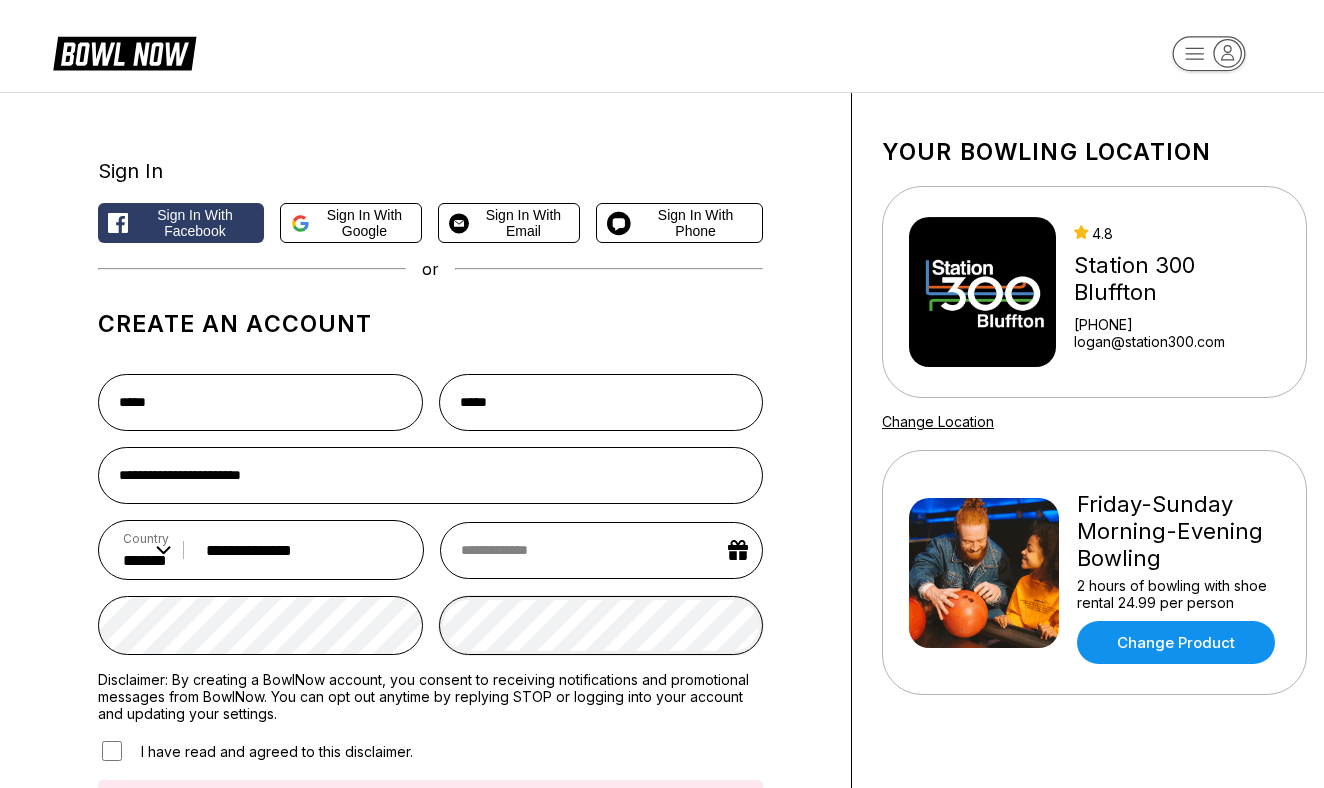 scroll, scrollTop: 0, scrollLeft: 0, axis: both 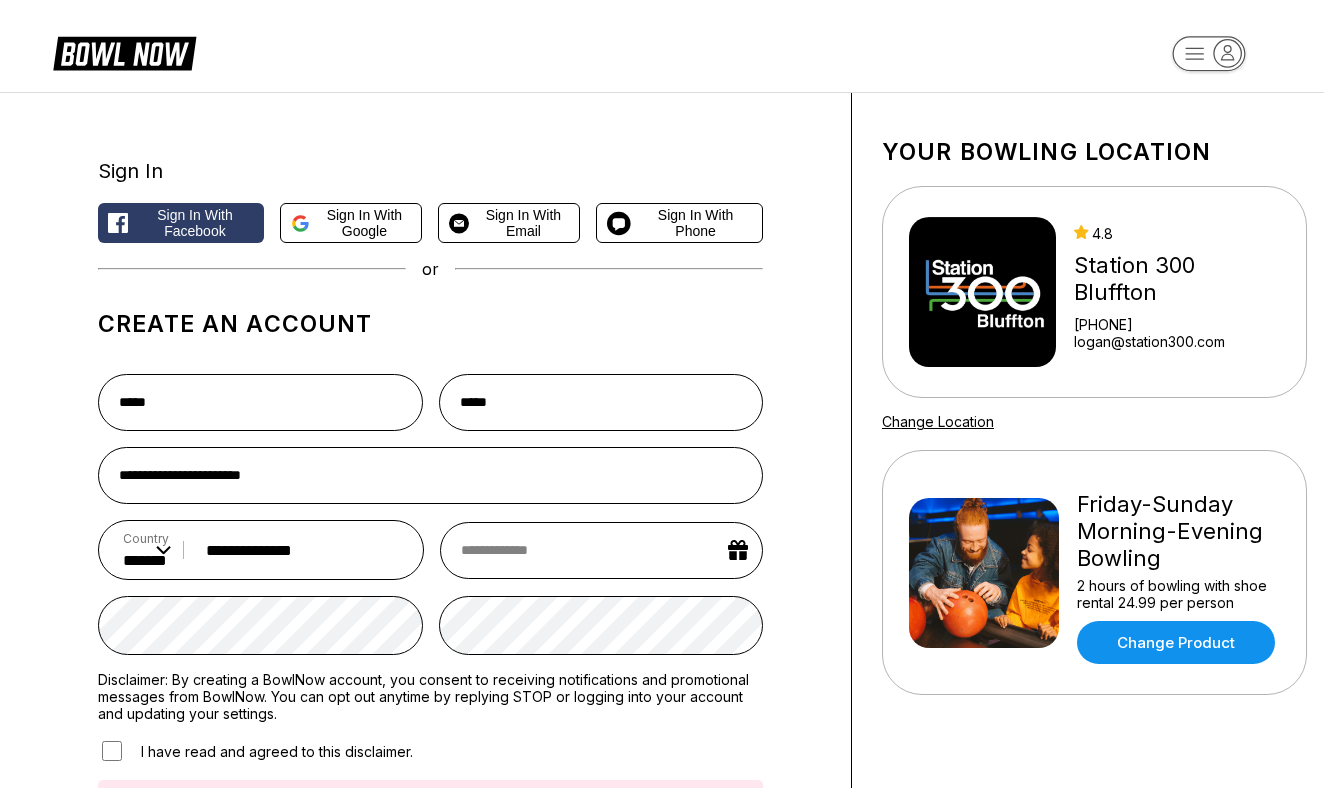 click on "**********" at bounding box center (662, 726) 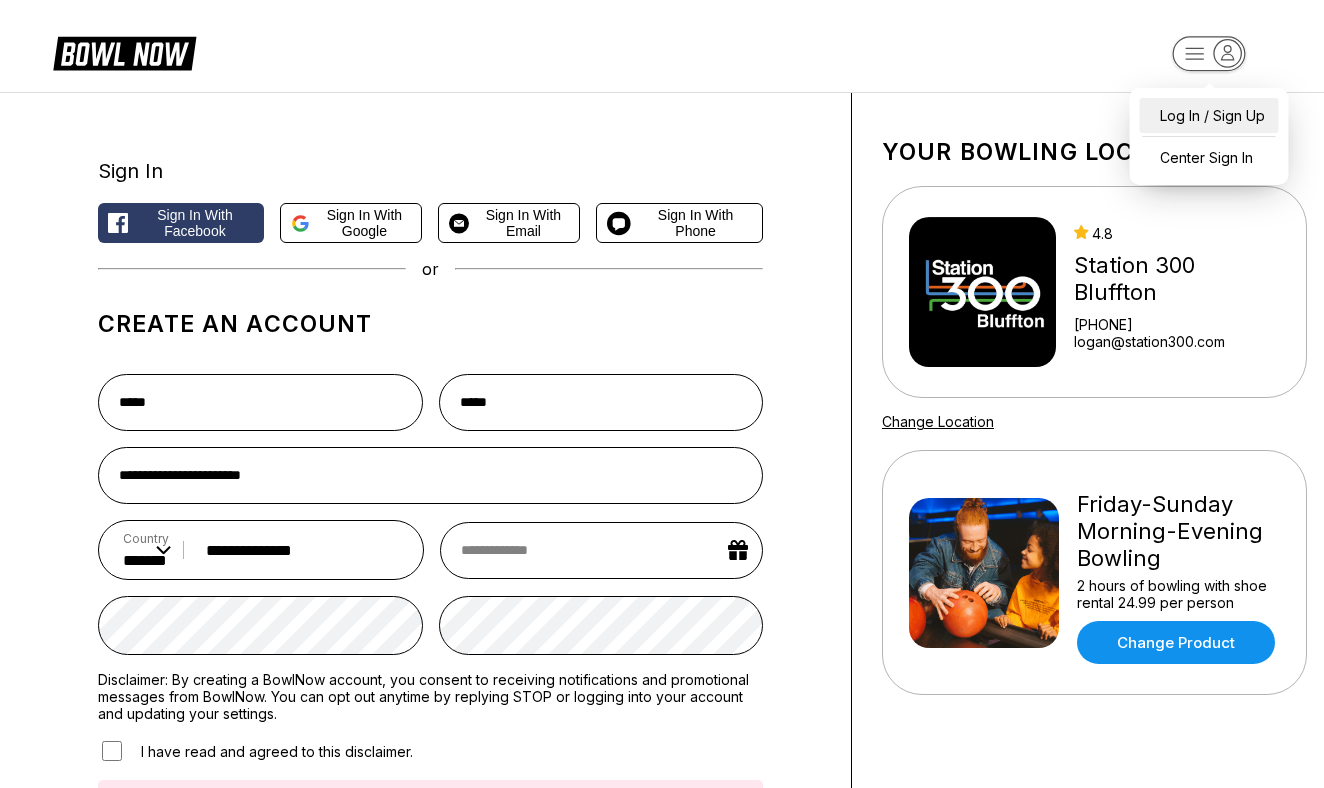 click on "Log In / Sign Up" at bounding box center (1209, 115) 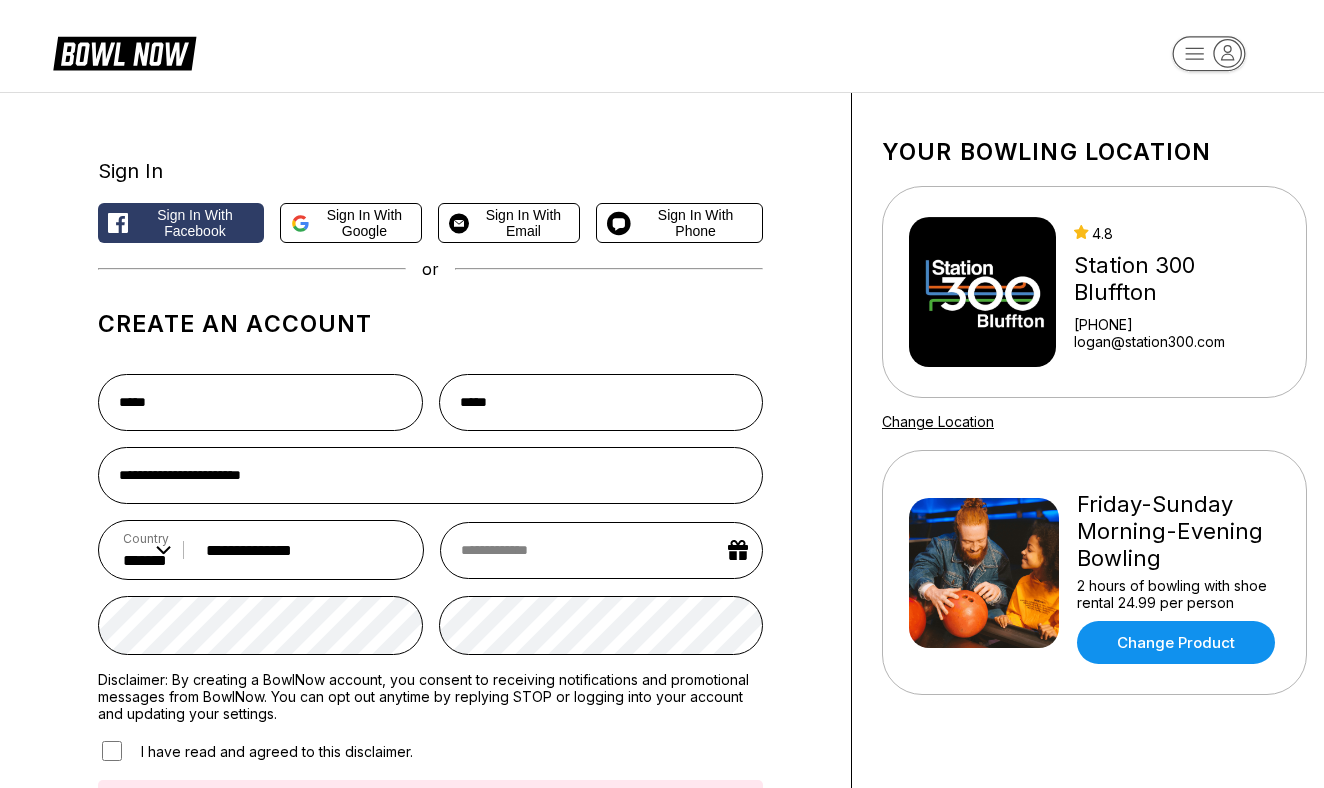 select on "**" 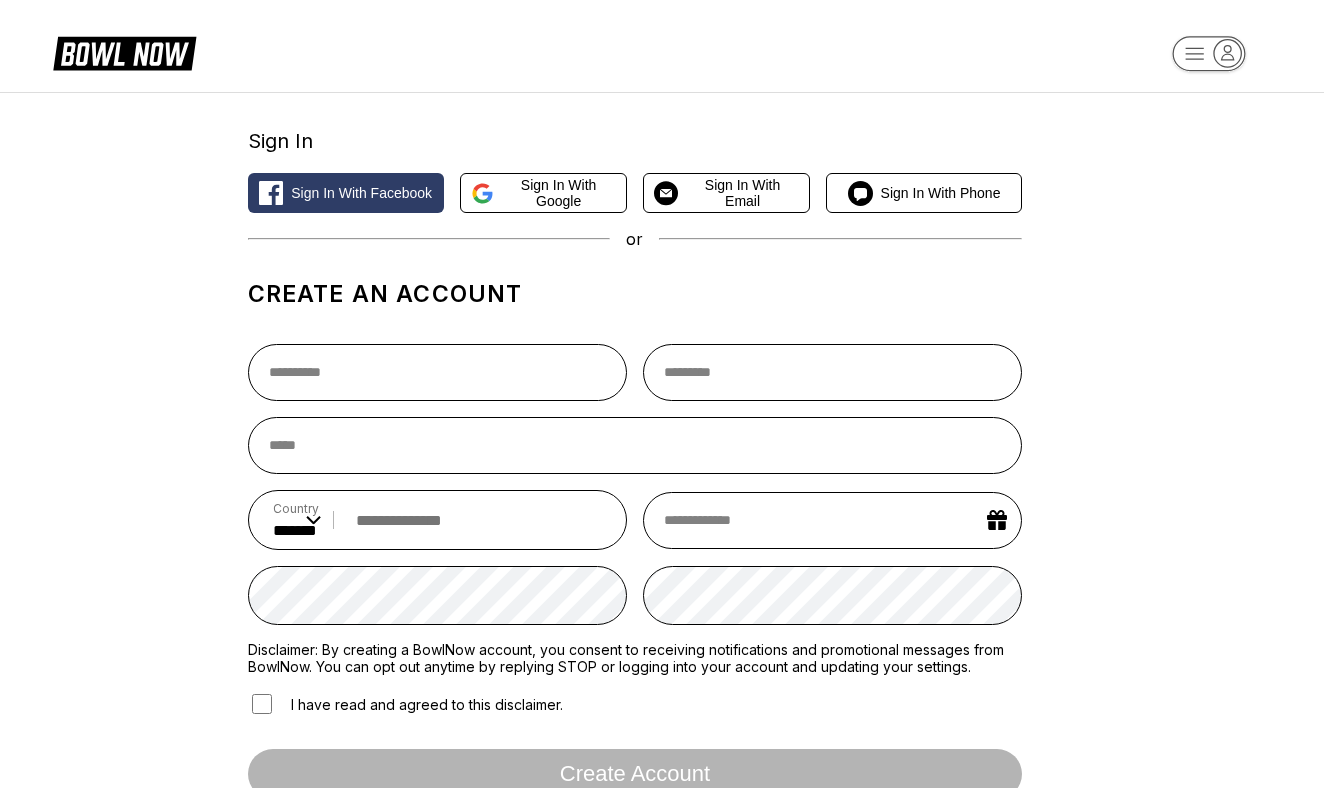 scroll, scrollTop: 0, scrollLeft: 0, axis: both 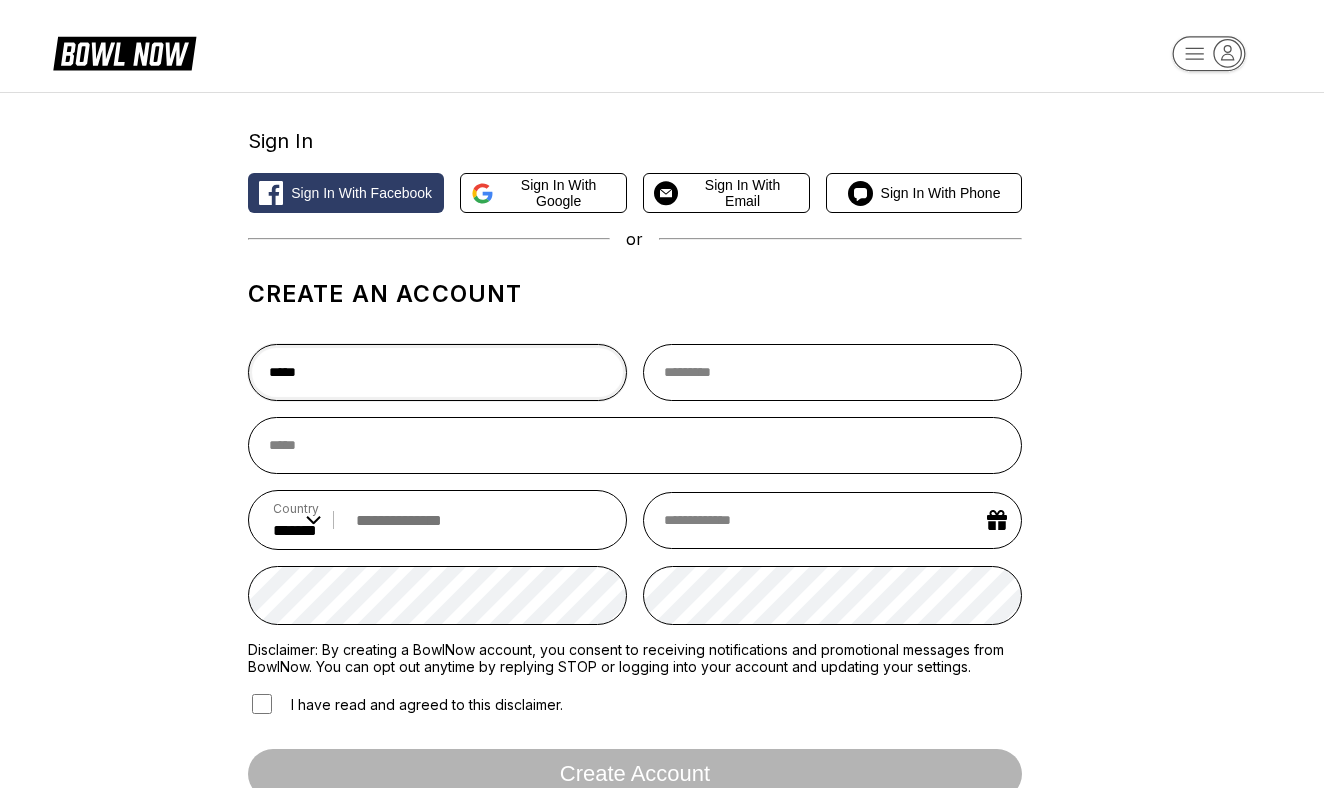 type on "*****" 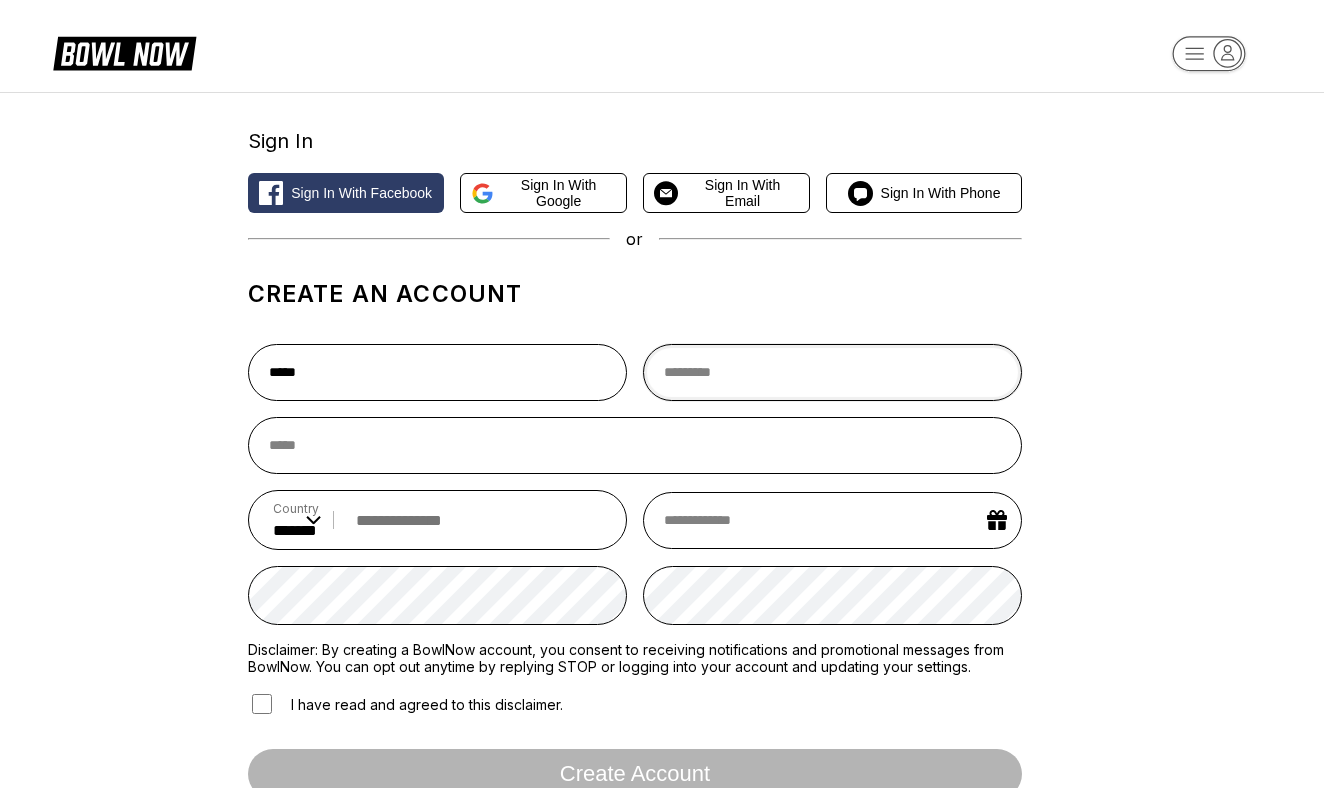 scroll, scrollTop: 0, scrollLeft: 0, axis: both 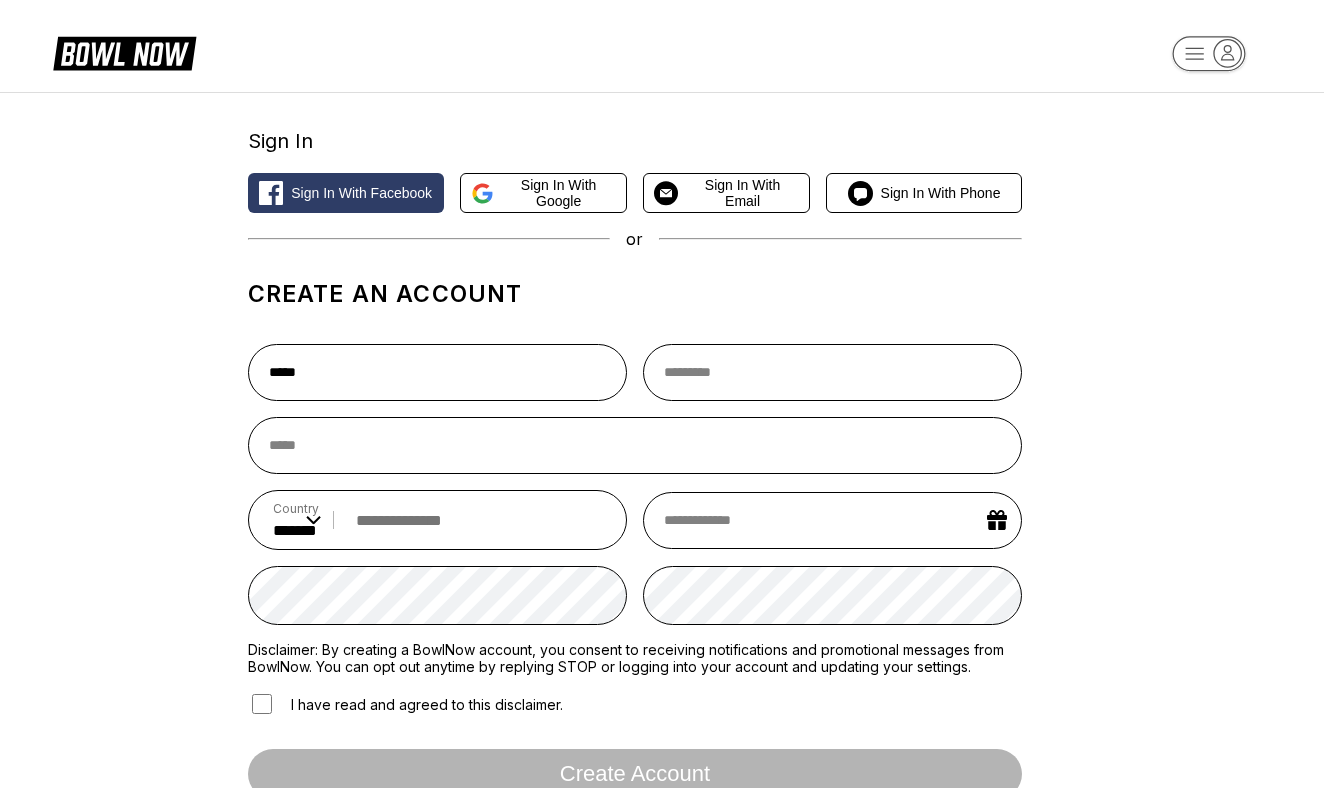 click on "Sign In Sign in with Facebook Sign in with Google Sign in with Email Sign in with Phone or Create an account ***** Country ** * *** ** * *** ** * *** ** * ** ** * * ** * * ** * *** ** * *** ** * *** ** * ** ** * * ** * ** ** * ** ** * *** ** * *** ** * *** ** * *** ** * * ** * *** ** * ** ** * *** ** * *** ** * *** ** * *** ** * *** ** * *** ** * * ** * *** ** * *** ** * *** ** * ** ** * * ** * *** ** * *** ** * *** ** * *** ** * * ** * ** ** * *** ** * *** ** * *** ** * ** ** * *** ** * *** ** * ** ** * *** ** * ** ** * ** ** * *** ** * ** ** * *** ** * *** ** * ** ** * *** ** * *** ** * ** ** * *** ** * ** ** * * ** * * ** * *** ** * *** ** * *** ** * ** ** * *** ** * *** ** * ** ** * *** ** * *** ** * *** ** * *** ** * *** ** * *** ** * ** ** * *** ** * ** ** * * ** * *** ** * *** ** * ** ** * *** ** * *** ** * *** ** * *** ** * *** ** * *** ** * *** ** * ** ** * *** ** * * ** * *** ** * *** ** * *** ** * *** ** * *** ** * *** ** * ** ** * ** ** * *** ** * *** ** * ** ** * ** ** * *** ** * *** ** * ** ** *" at bounding box center (662, 669) 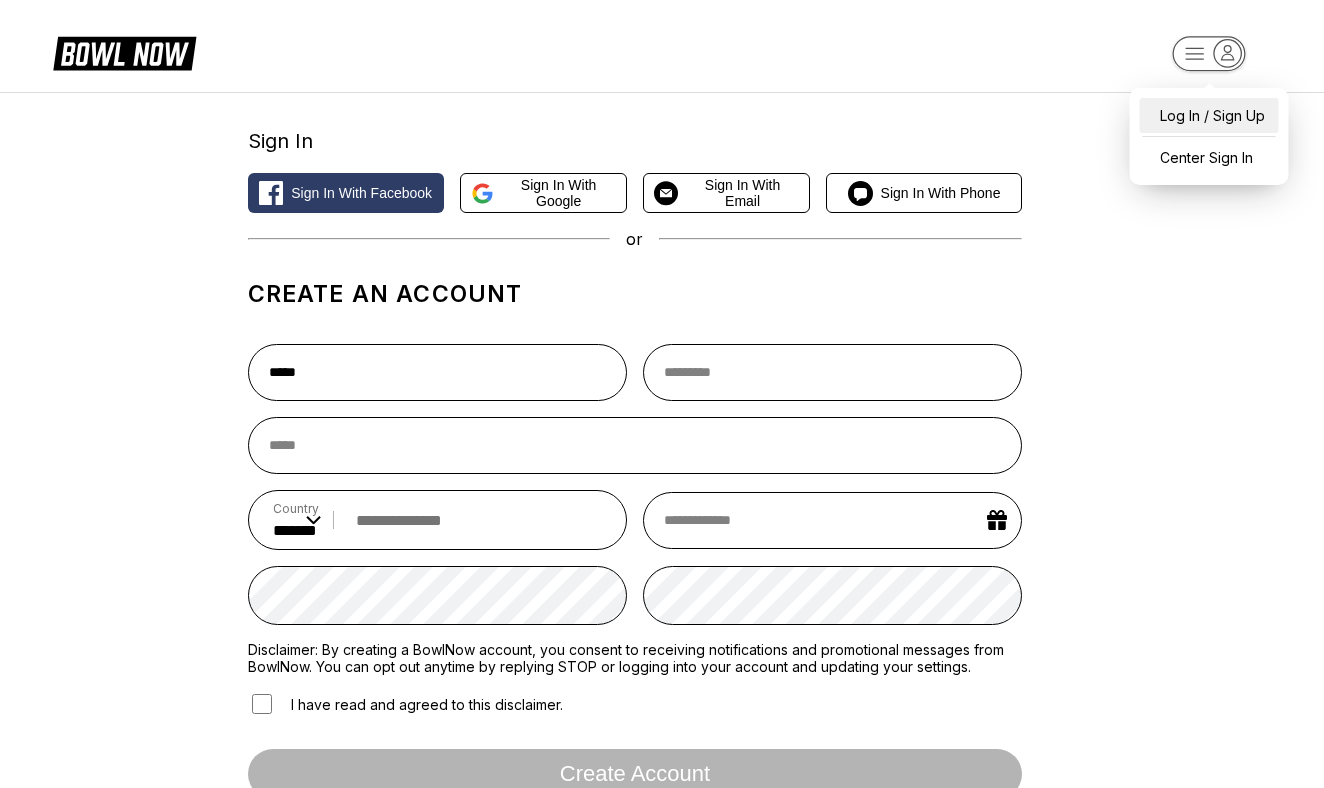 click on "Log In / Sign Up" at bounding box center [1209, 115] 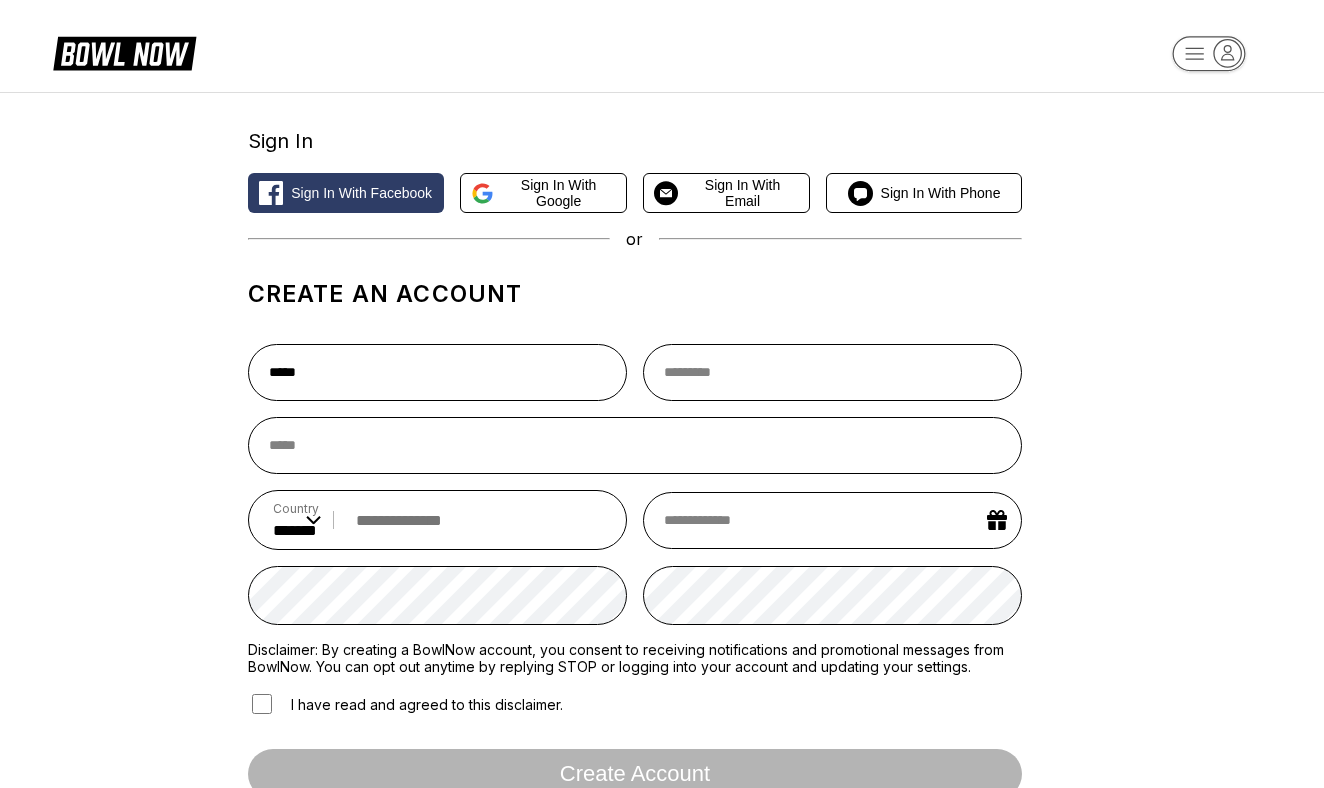 click on "Sign In Sign in with Facebook Sign in with Google Sign in with Email Sign in with Phone or Create an account ***** Country ** * *** ** * *** ** * *** ** * ** ** * * ** * * ** * *** ** * *** ** * *** ** * ** ** * * ** * ** ** * ** ** * *** ** * *** ** * *** ** * *** ** * * ** * *** ** * ** ** * *** ** * *** ** * *** ** * *** ** * *** ** * *** ** * * ** * *** ** * *** ** * *** ** * ** ** * * ** * *** ** * *** ** * *** ** * *** ** * * ** * ** ** * *** ** * *** ** * *** ** * ** ** * *** ** * *** ** * ** ** * *** ** * ** ** * ** ** * *** ** * ** ** * *** ** * *** ** * ** ** * *** ** * *** ** * ** ** * *** ** * ** ** * * ** * * ** * *** ** * *** ** * *** ** * ** ** * *** ** * *** ** * ** ** * *** ** * *** ** * *** ** * *** ** * *** ** * *** ** * ** ** * *** ** * ** ** * * ** * *** ** * *** ** * ** ** * *** ** * *** ** * *** ** * *** ** * *** ** * *** ** * *** ** * ** ** * *** ** * * ** * *** ** * *** ** * *** ** * *** ** * *** ** * *** ** * ** ** * ** ** * *** ** * *** ** * ** ** * ** ** * *** ** * *** ** * ** ** *" at bounding box center [662, 669] 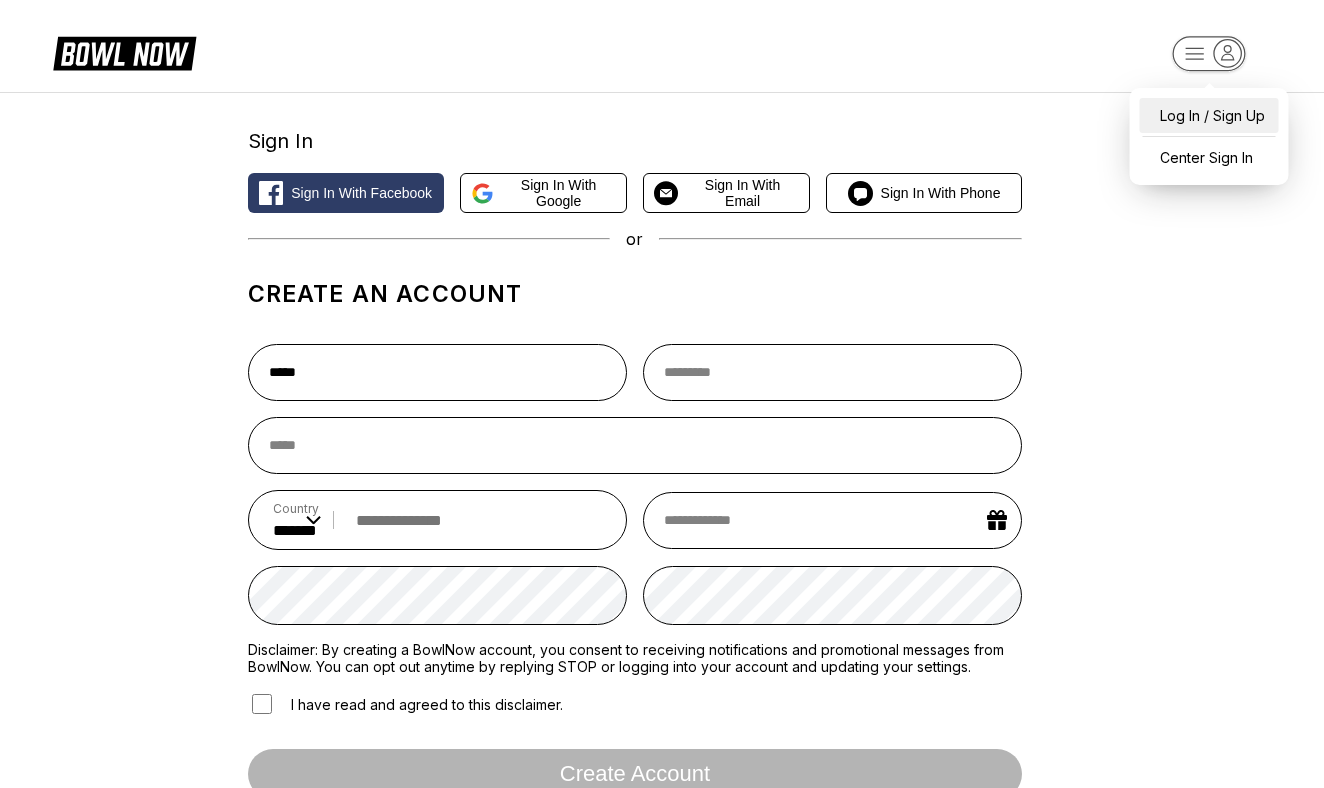 click on "Log In / Sign Up" at bounding box center (1209, 115) 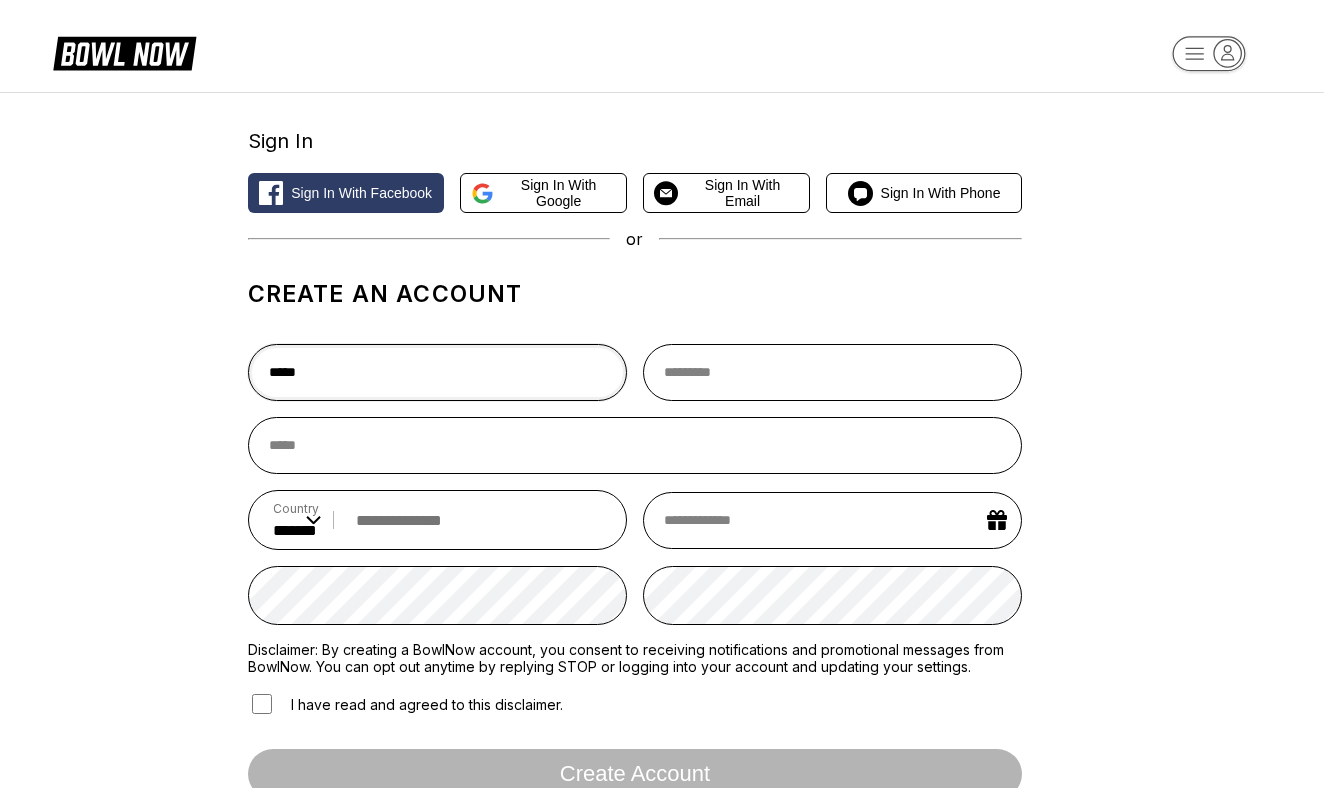 click on "*****" at bounding box center (437, 372) 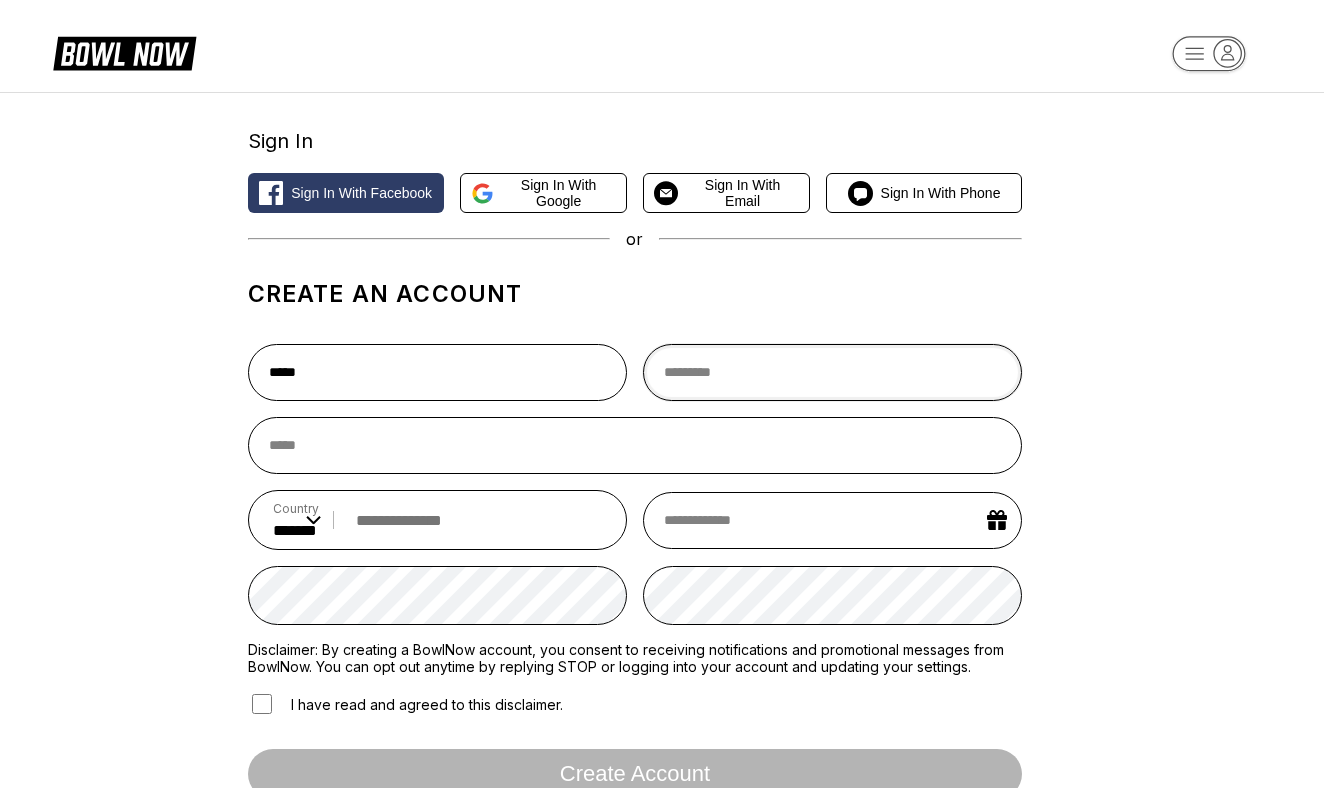 click at bounding box center (832, 372) 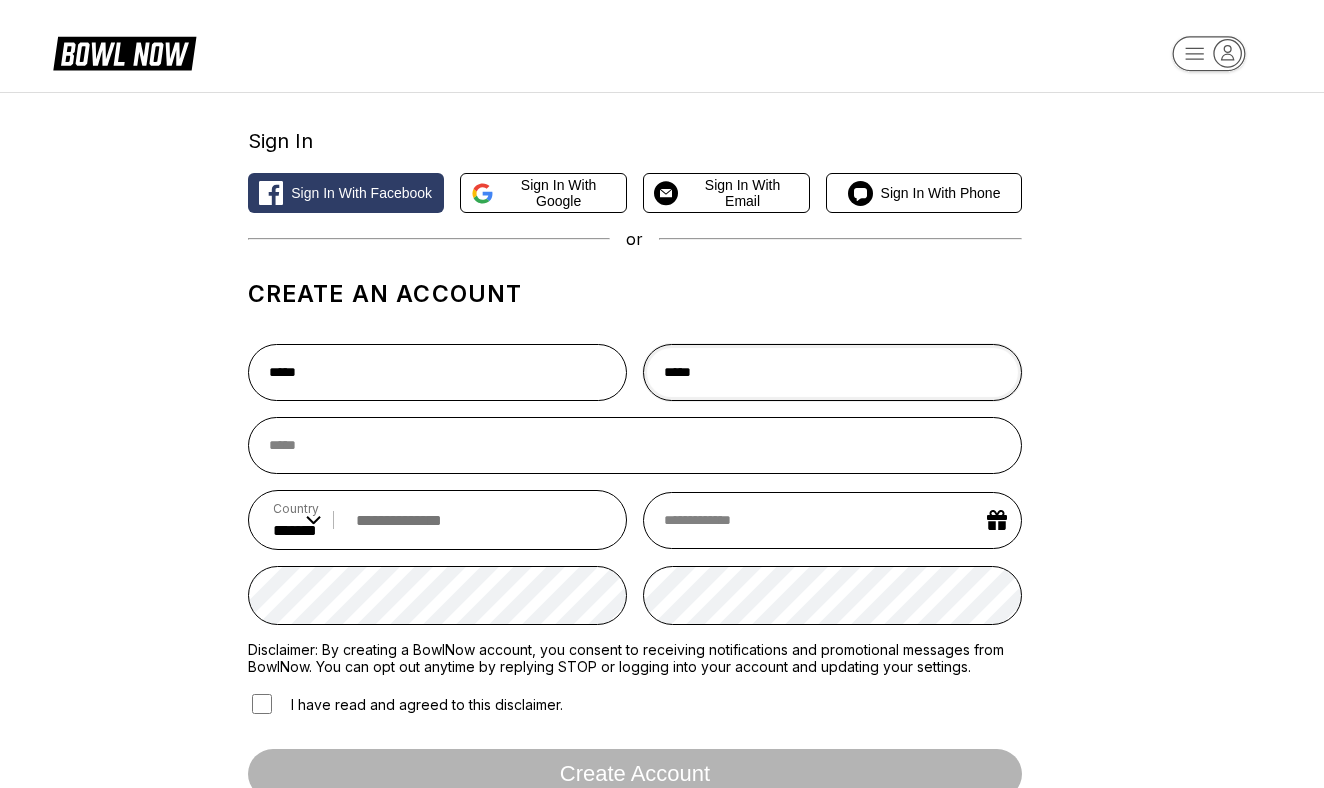 type on "*****" 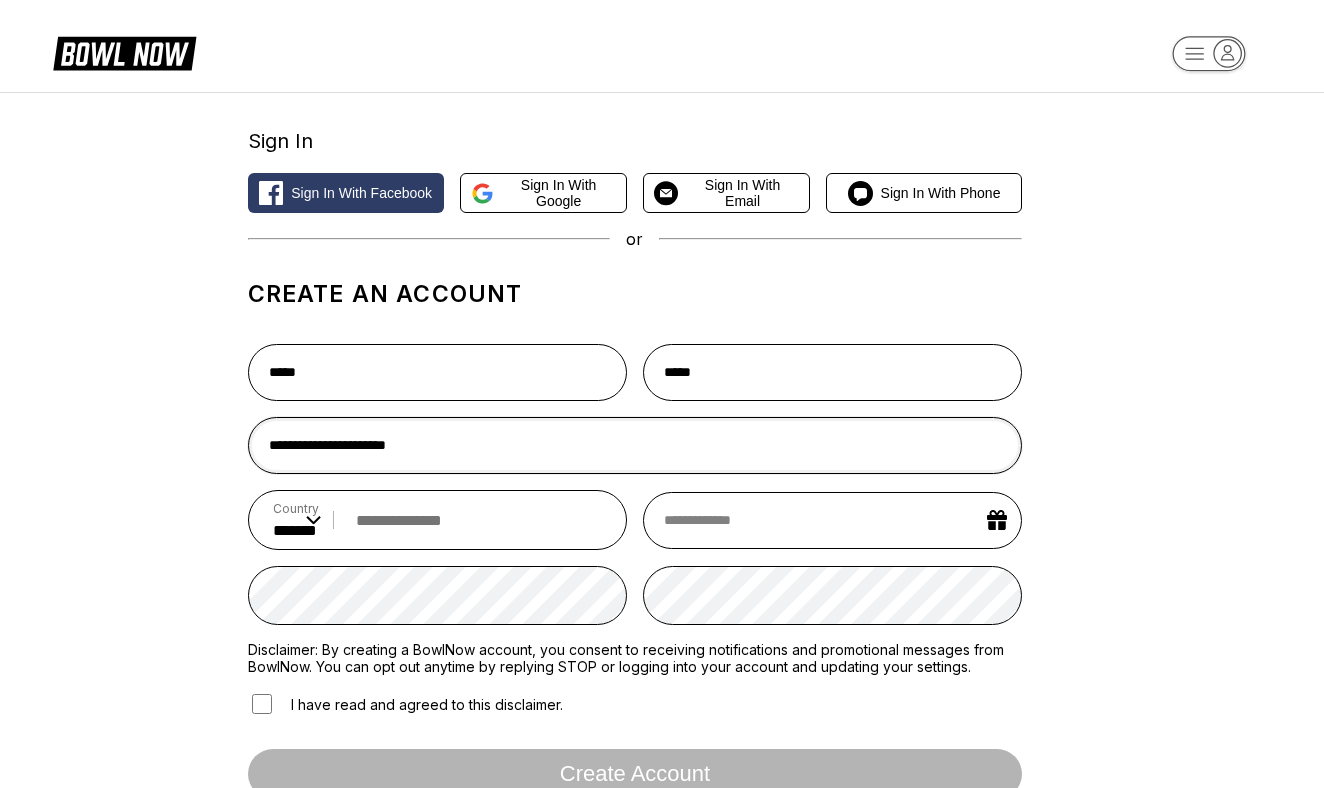 type on "**********" 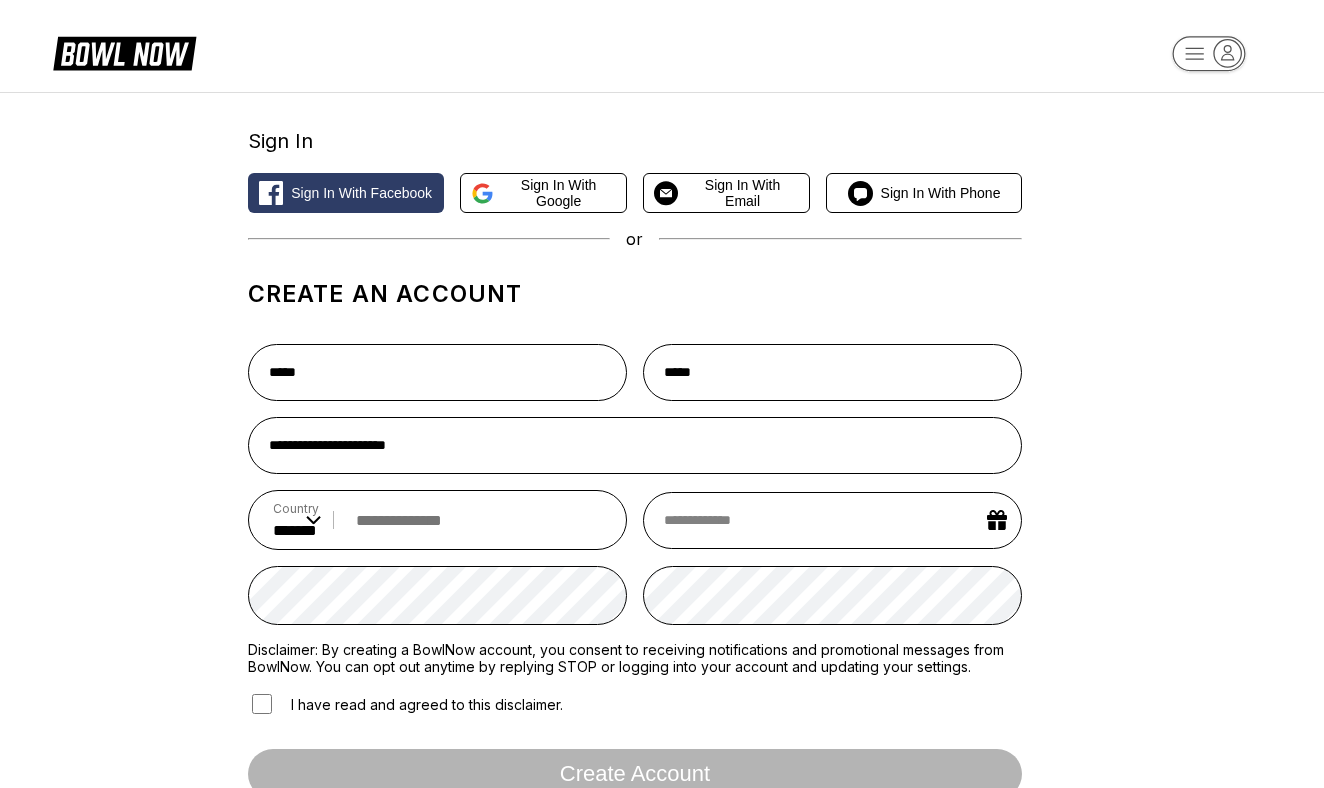 click on "**********" at bounding box center (662, 462) 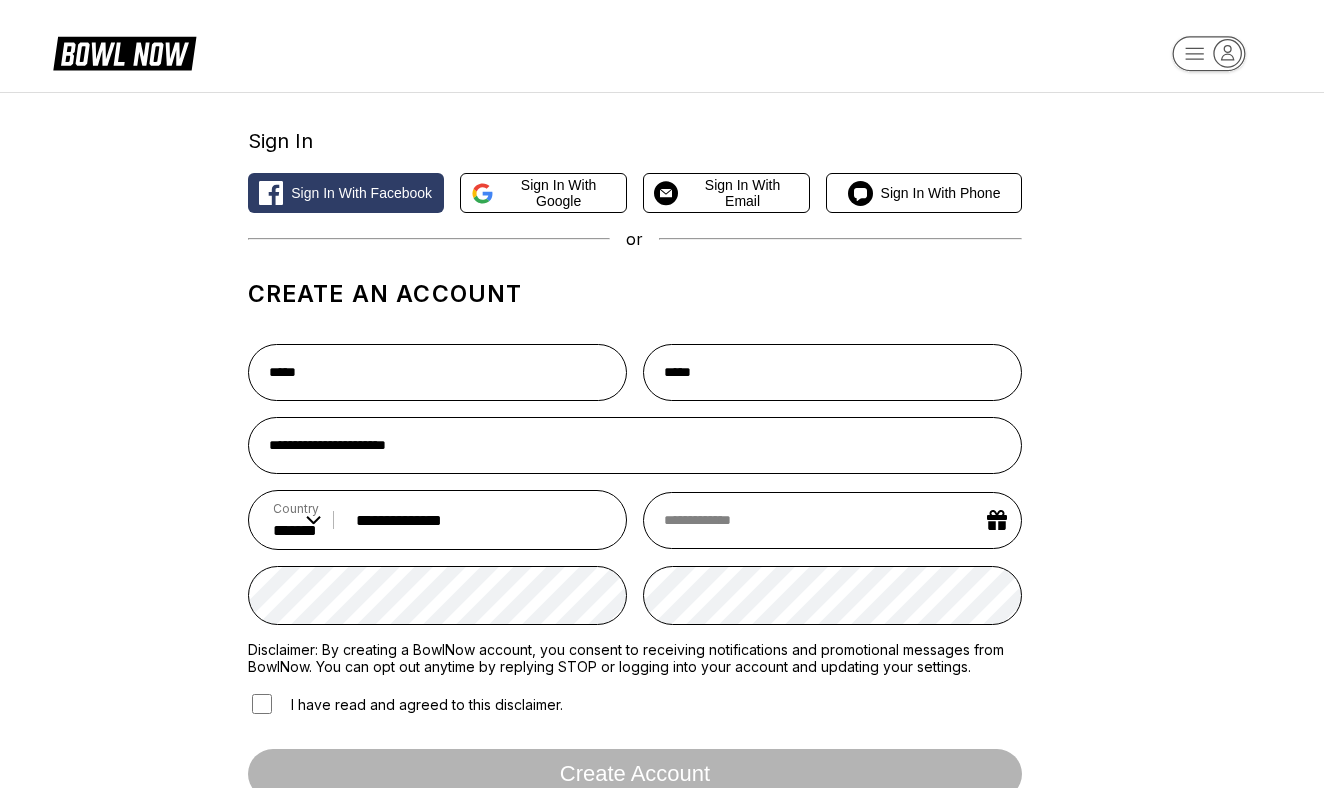 type on "**********" 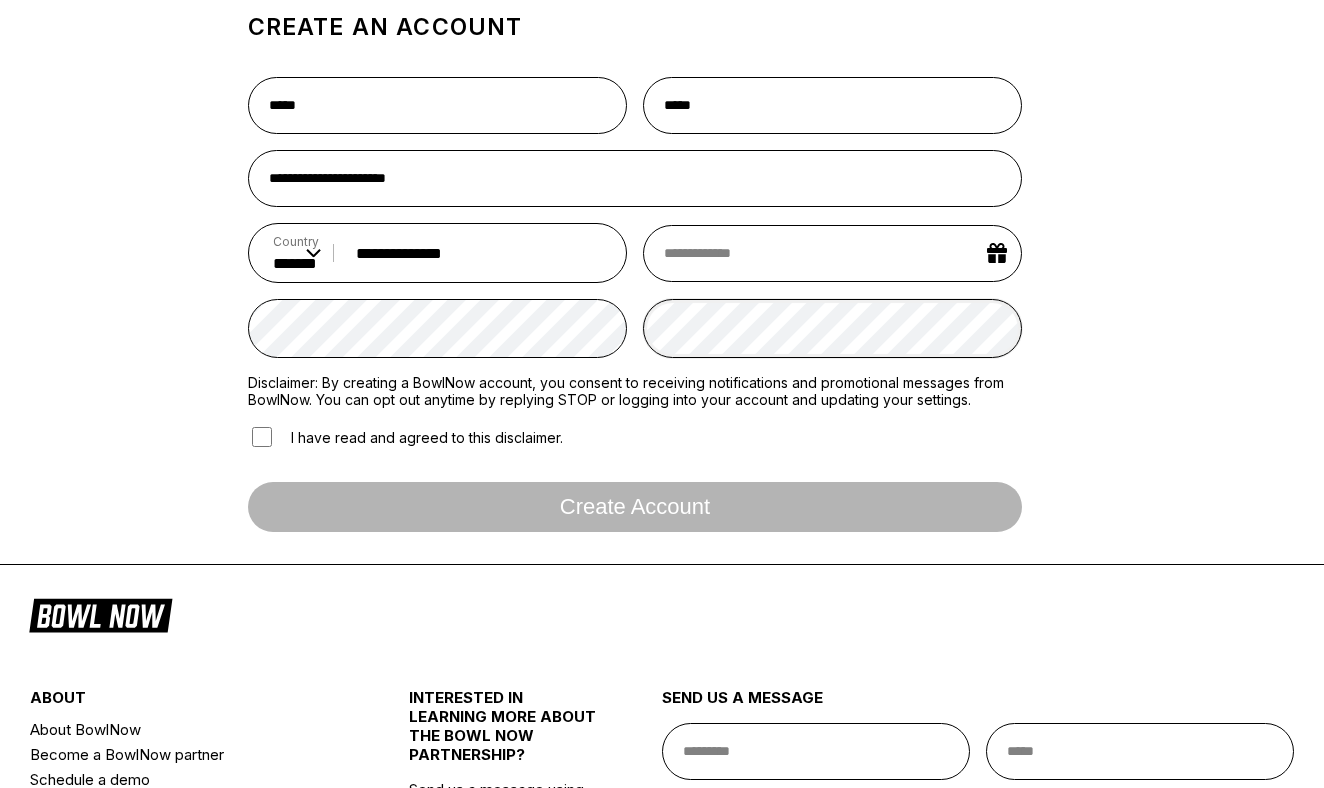 scroll, scrollTop: 289, scrollLeft: 0, axis: vertical 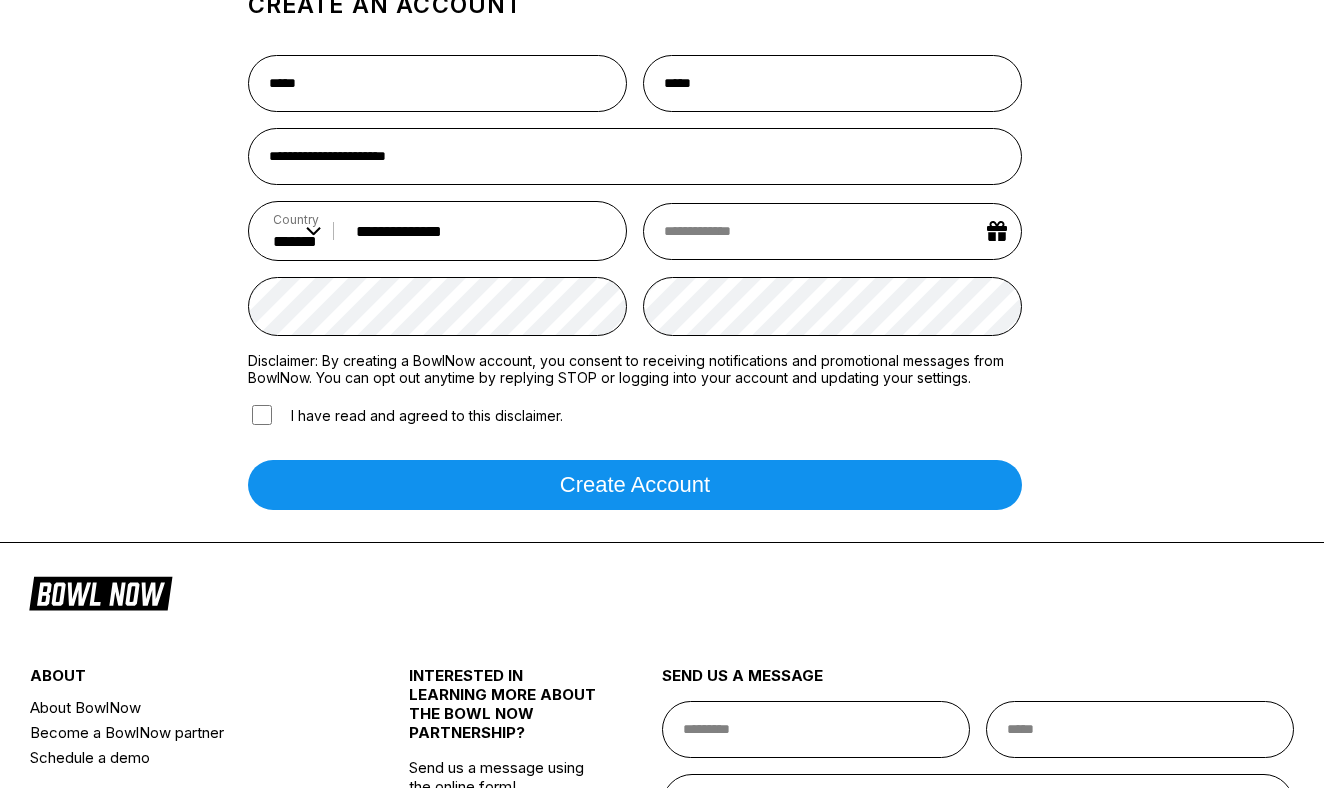 click on "**********" at bounding box center [662, 173] 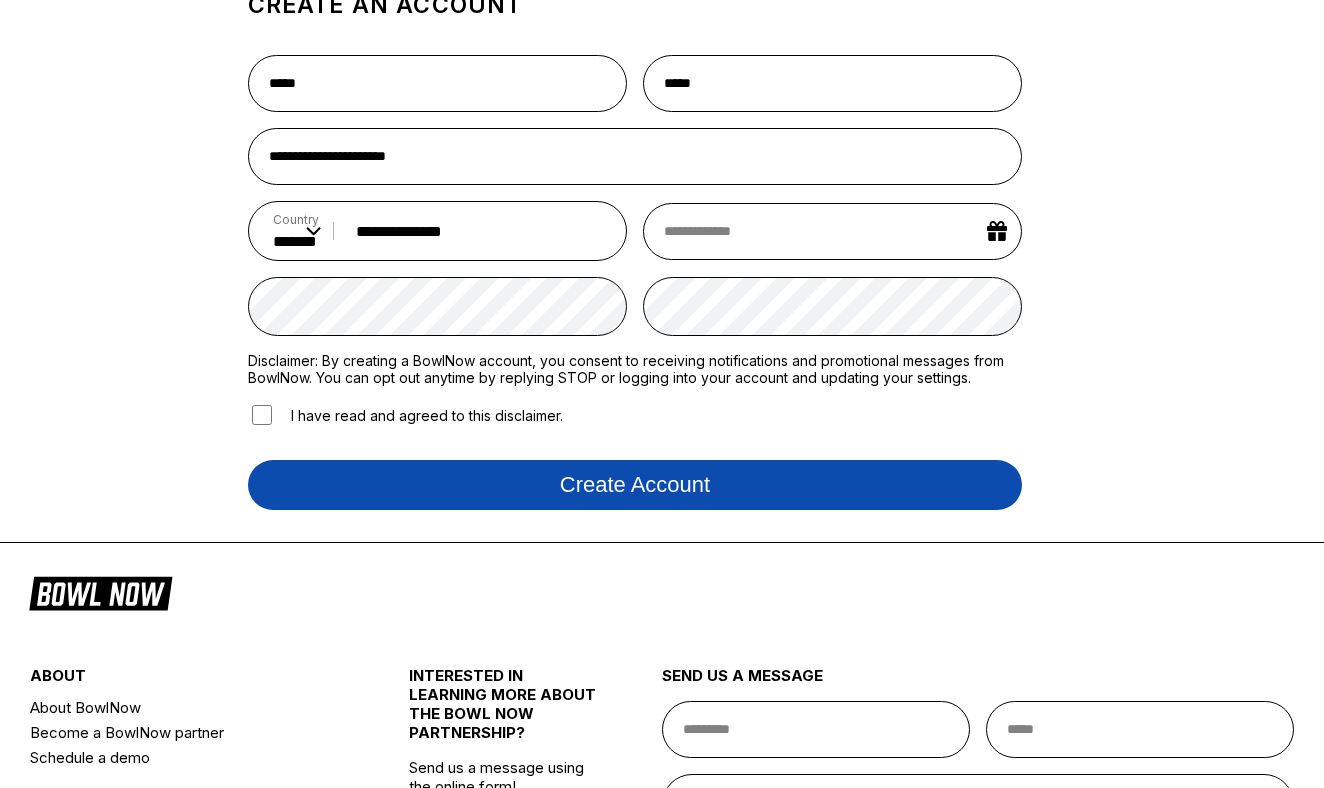click on "Create account" at bounding box center [635, 485] 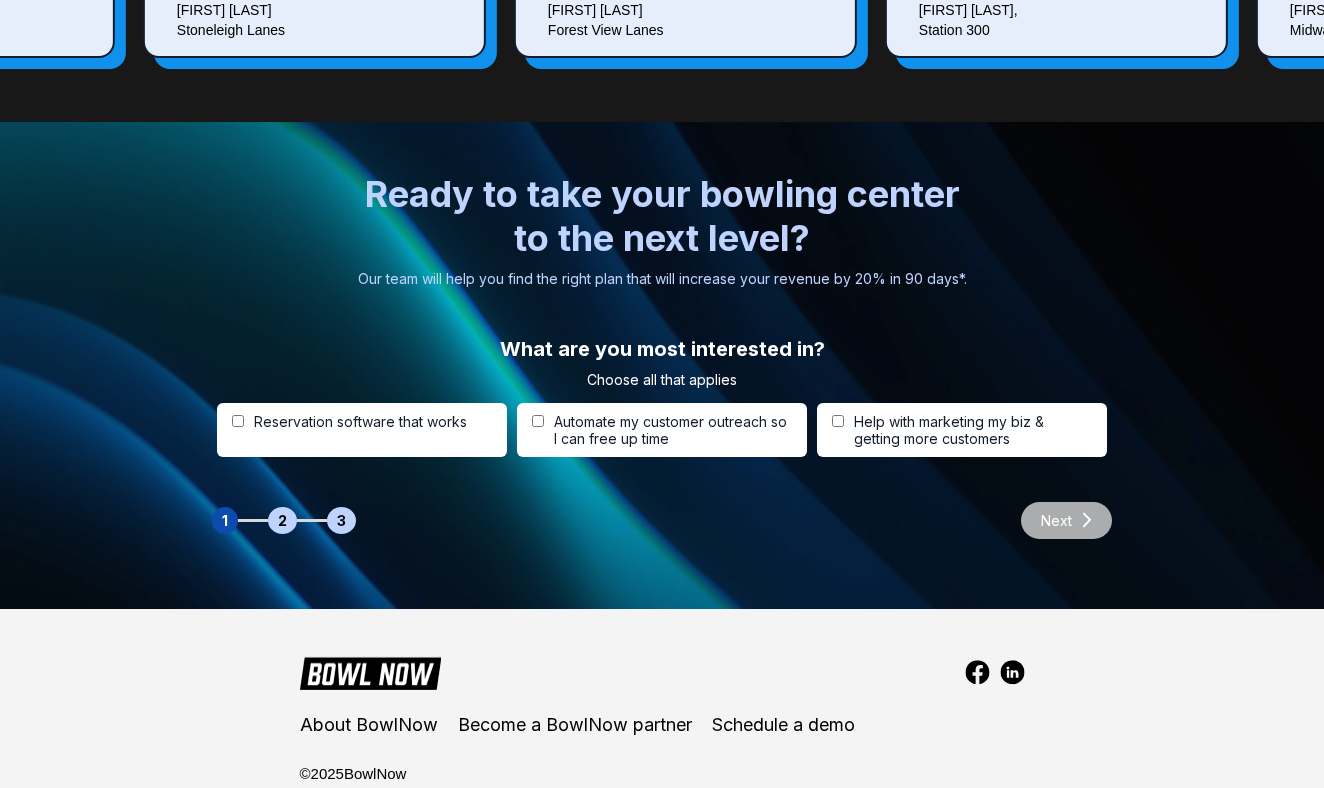 scroll, scrollTop: 6330, scrollLeft: 0, axis: vertical 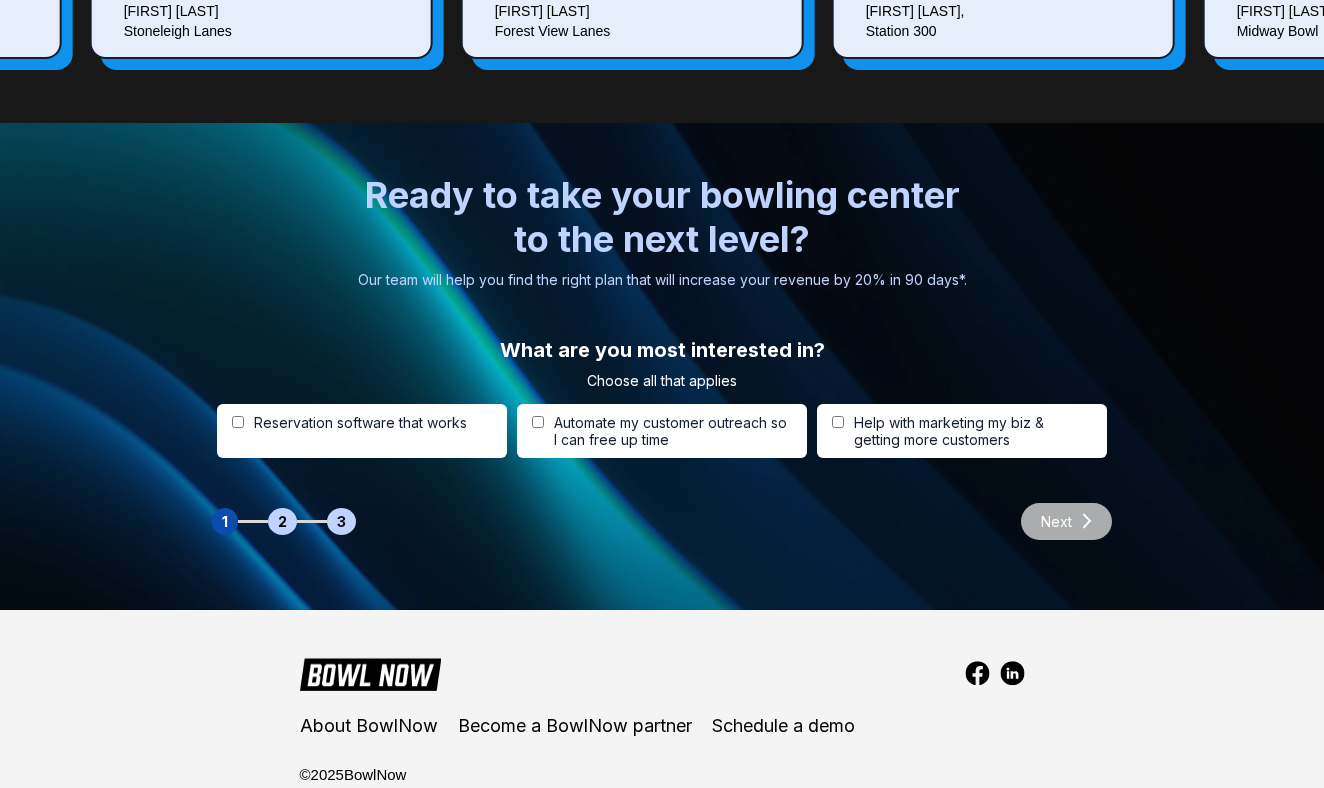 click on "Next" at bounding box center [1056, 521] 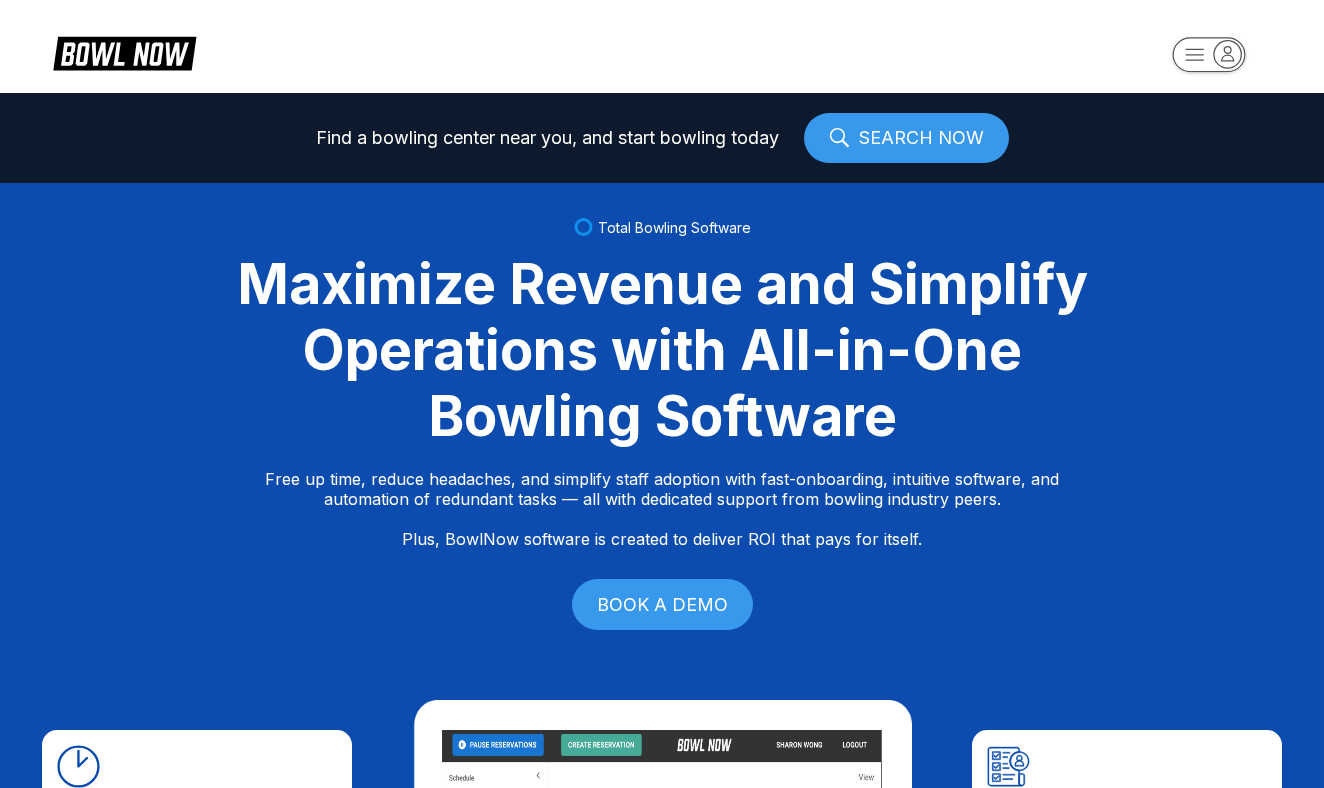 scroll, scrollTop: 0, scrollLeft: 0, axis: both 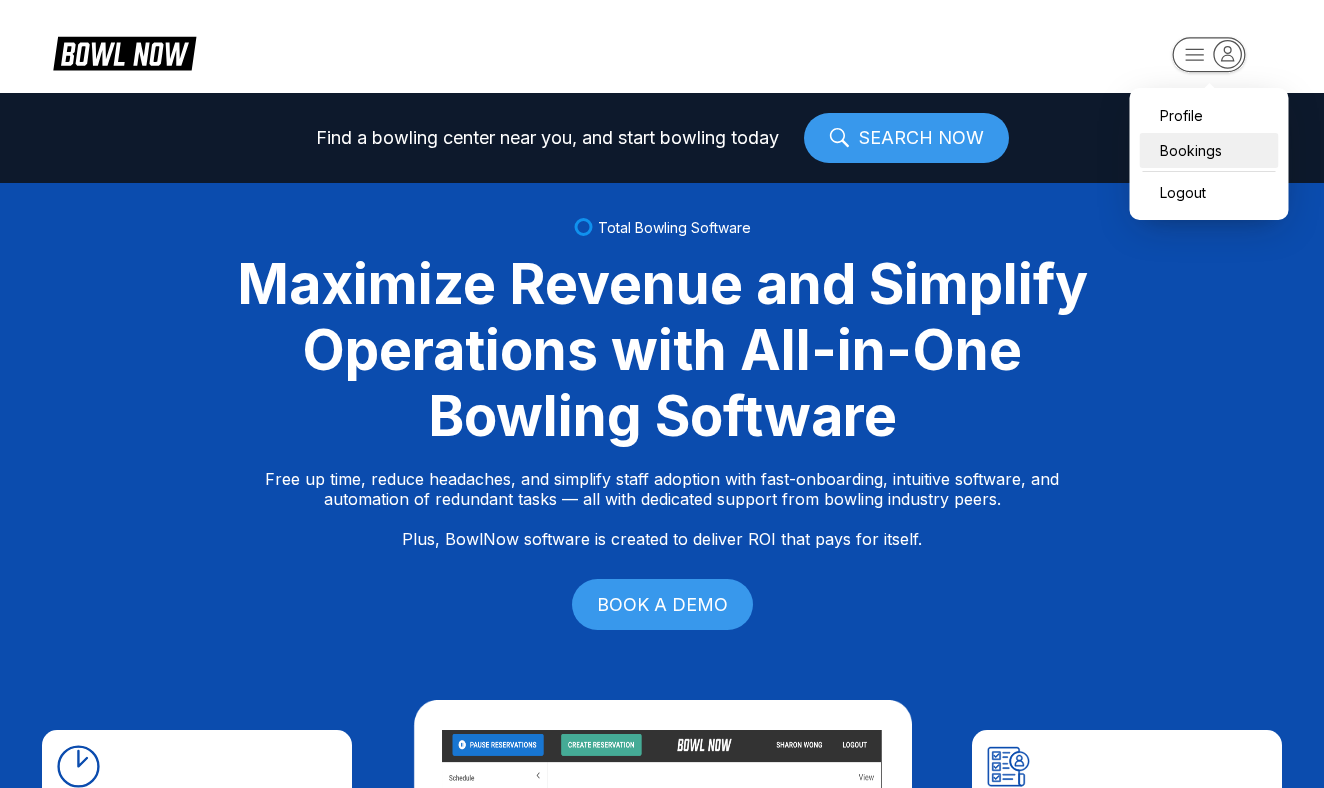 click on "Bookings" at bounding box center (1209, 150) 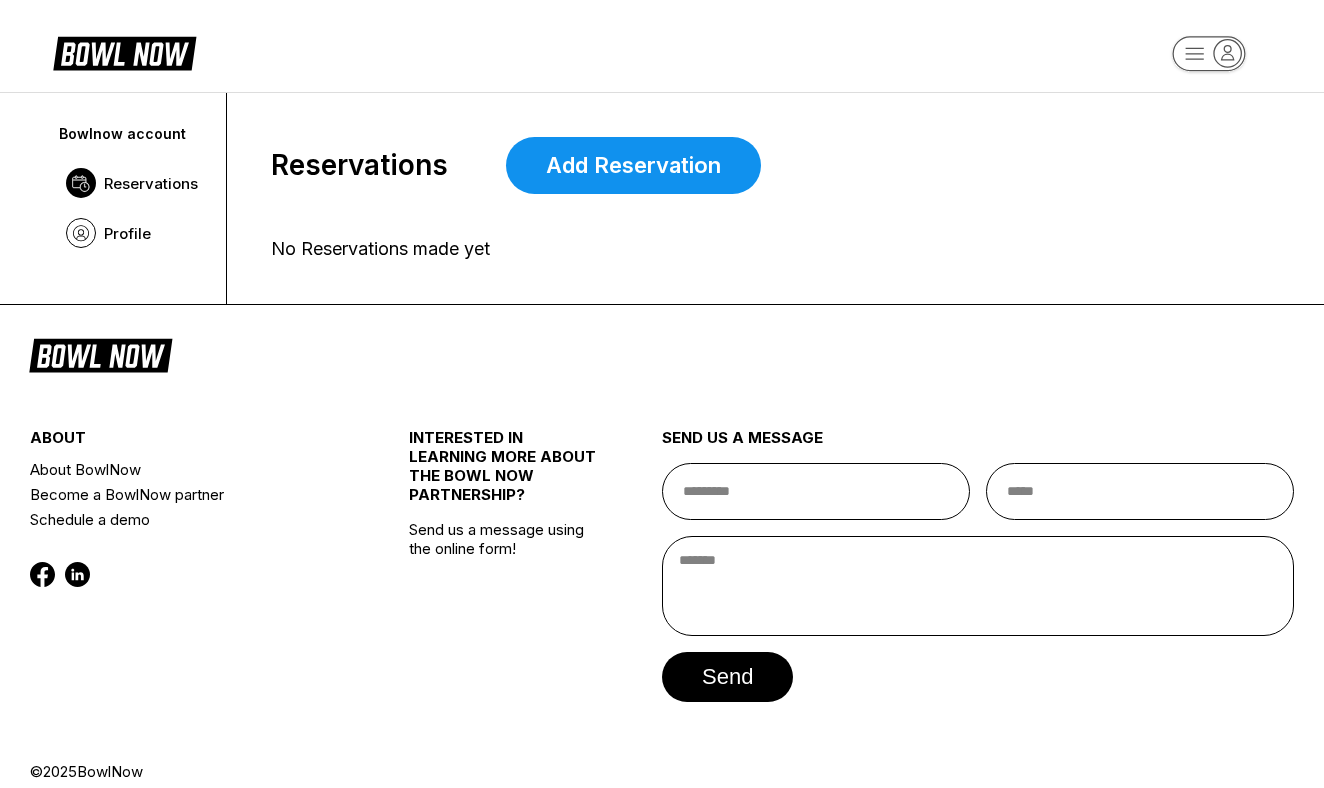 scroll, scrollTop: 0, scrollLeft: 0, axis: both 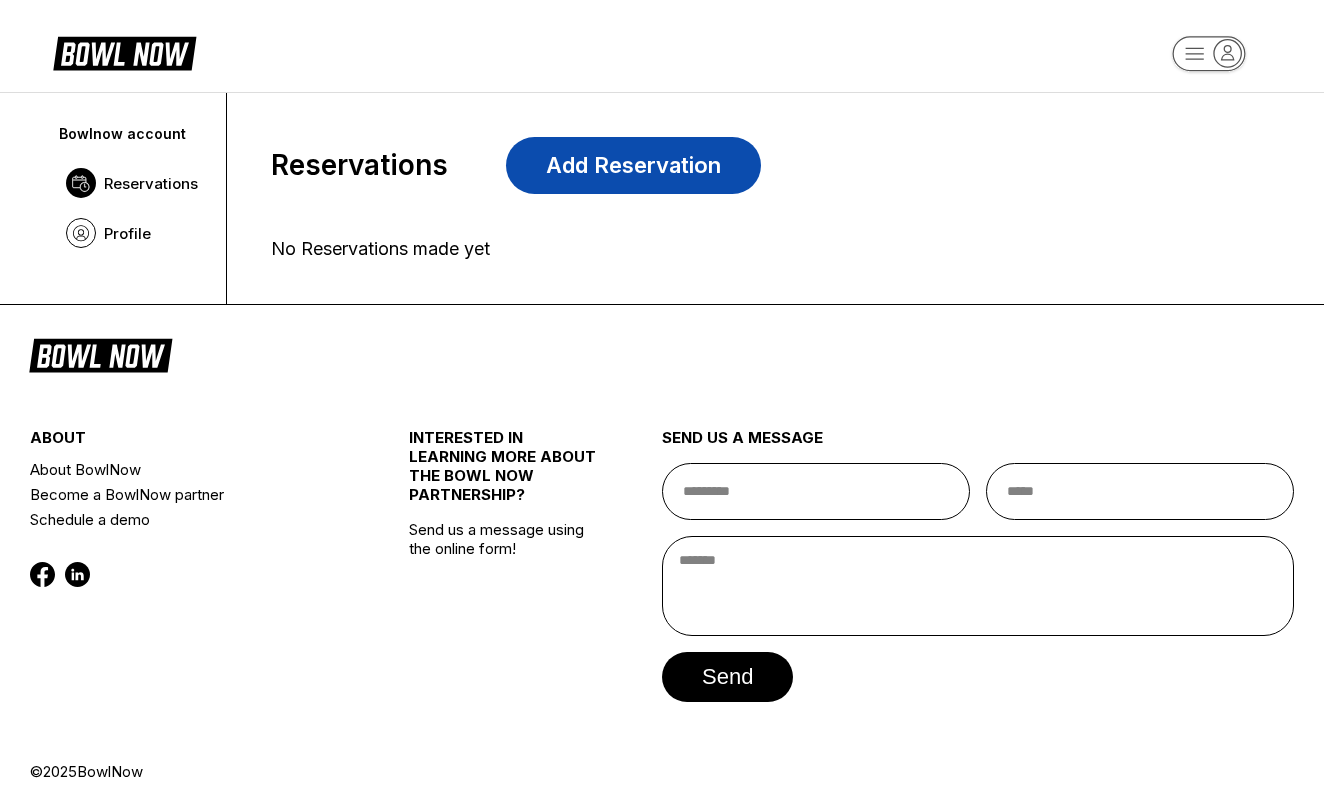 click on "Add Reservation" at bounding box center (633, 165) 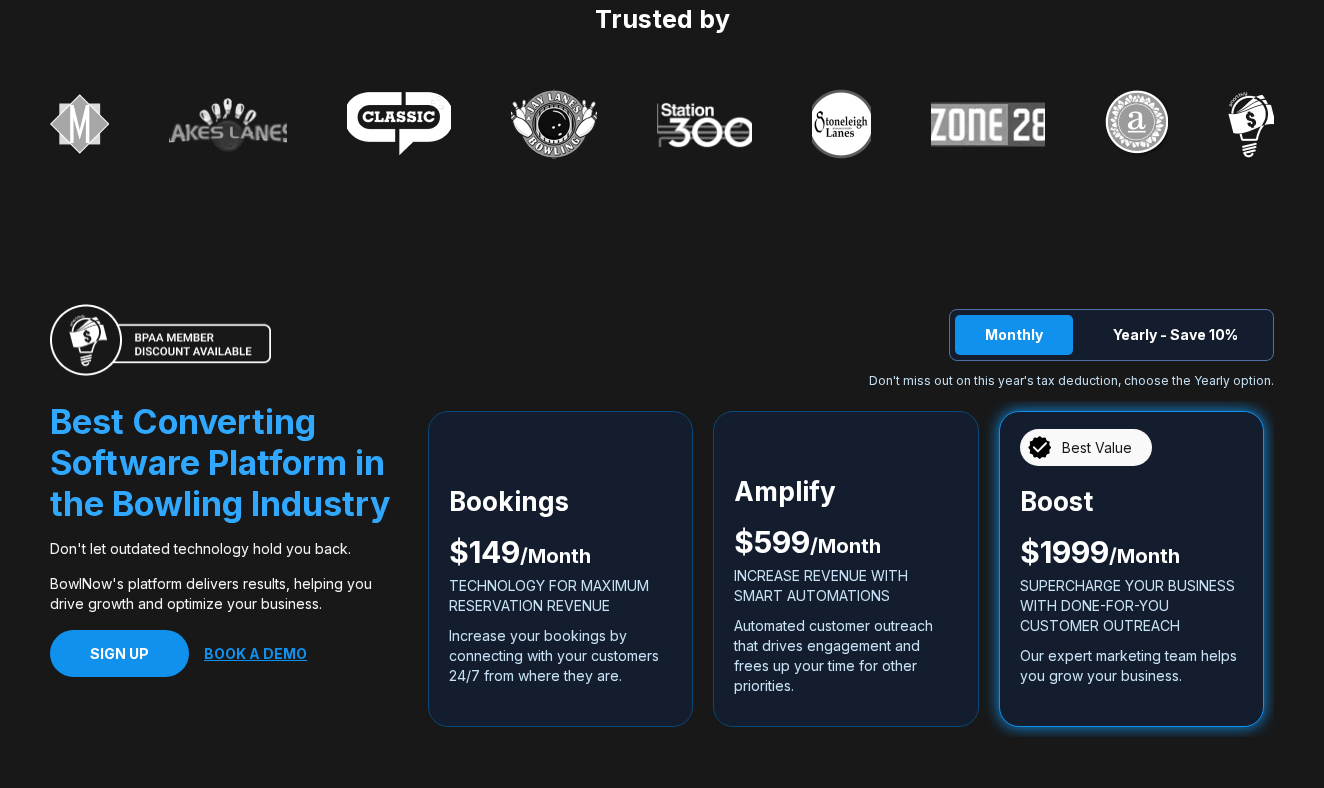 scroll, scrollTop: 3557, scrollLeft: 0, axis: vertical 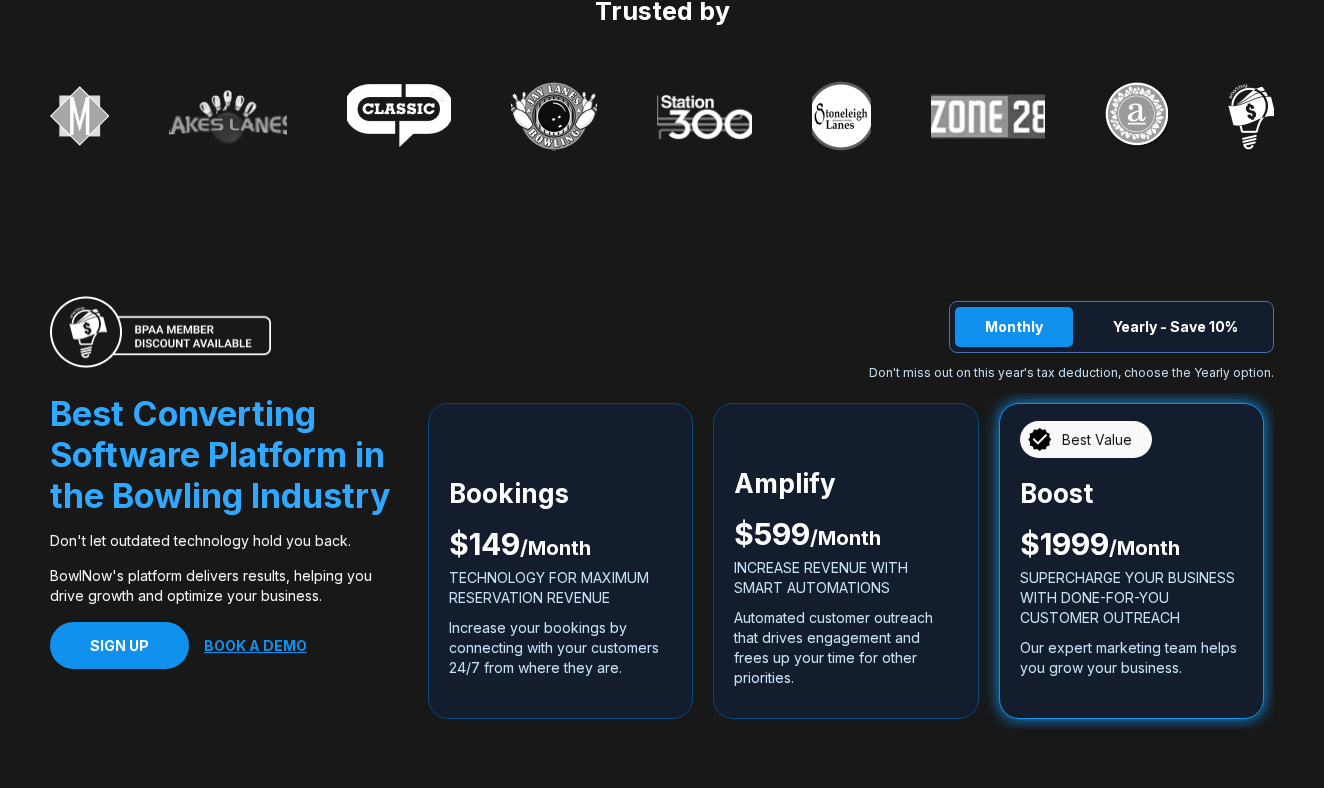 click at bounding box center (704, 116) 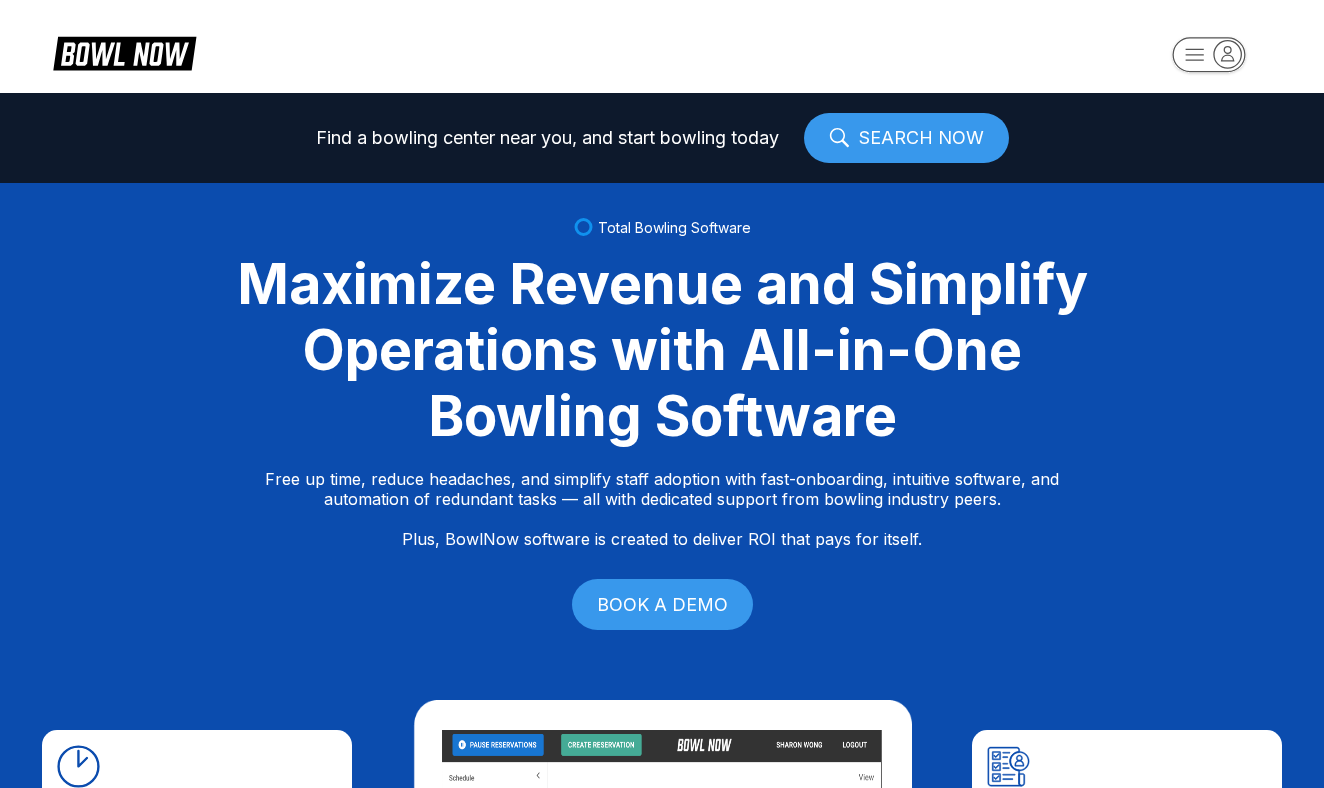scroll, scrollTop: 0, scrollLeft: 0, axis: both 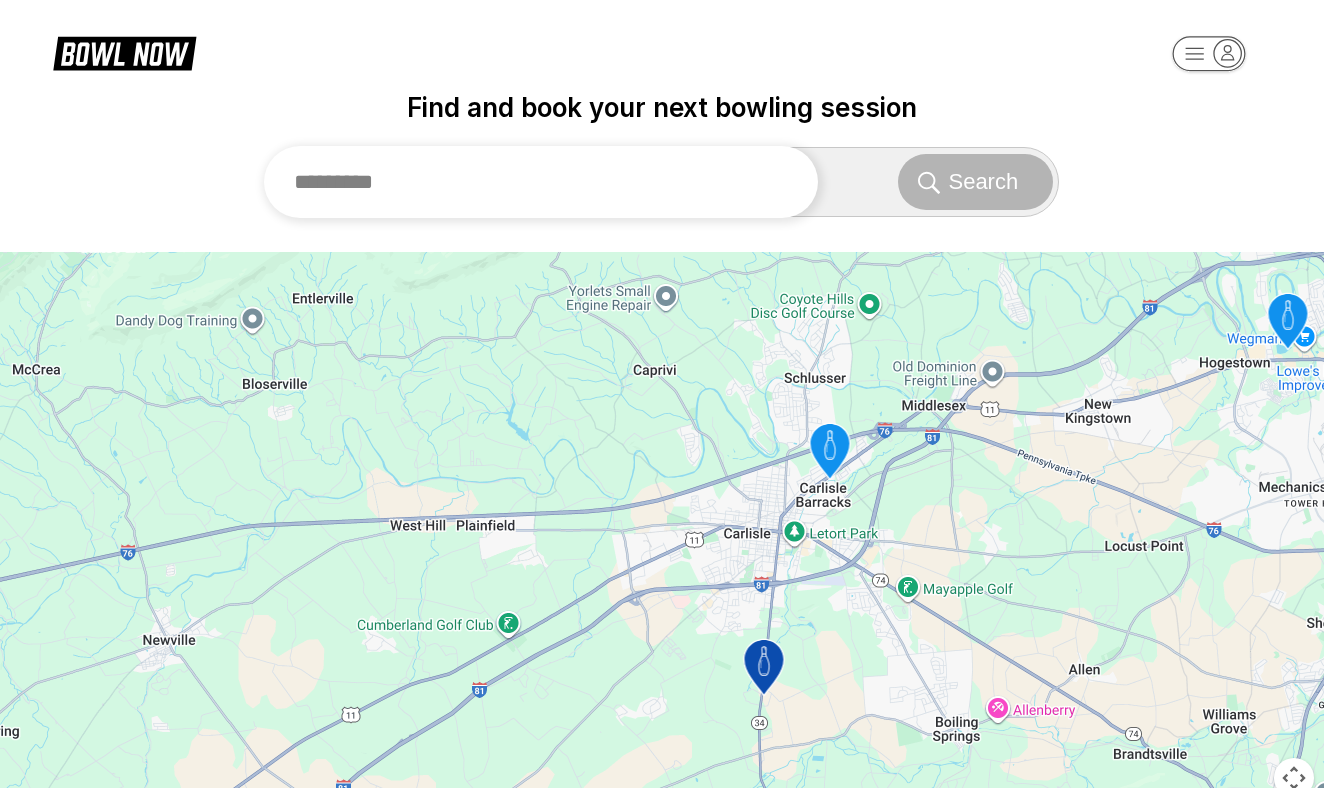 click at bounding box center [541, 182] 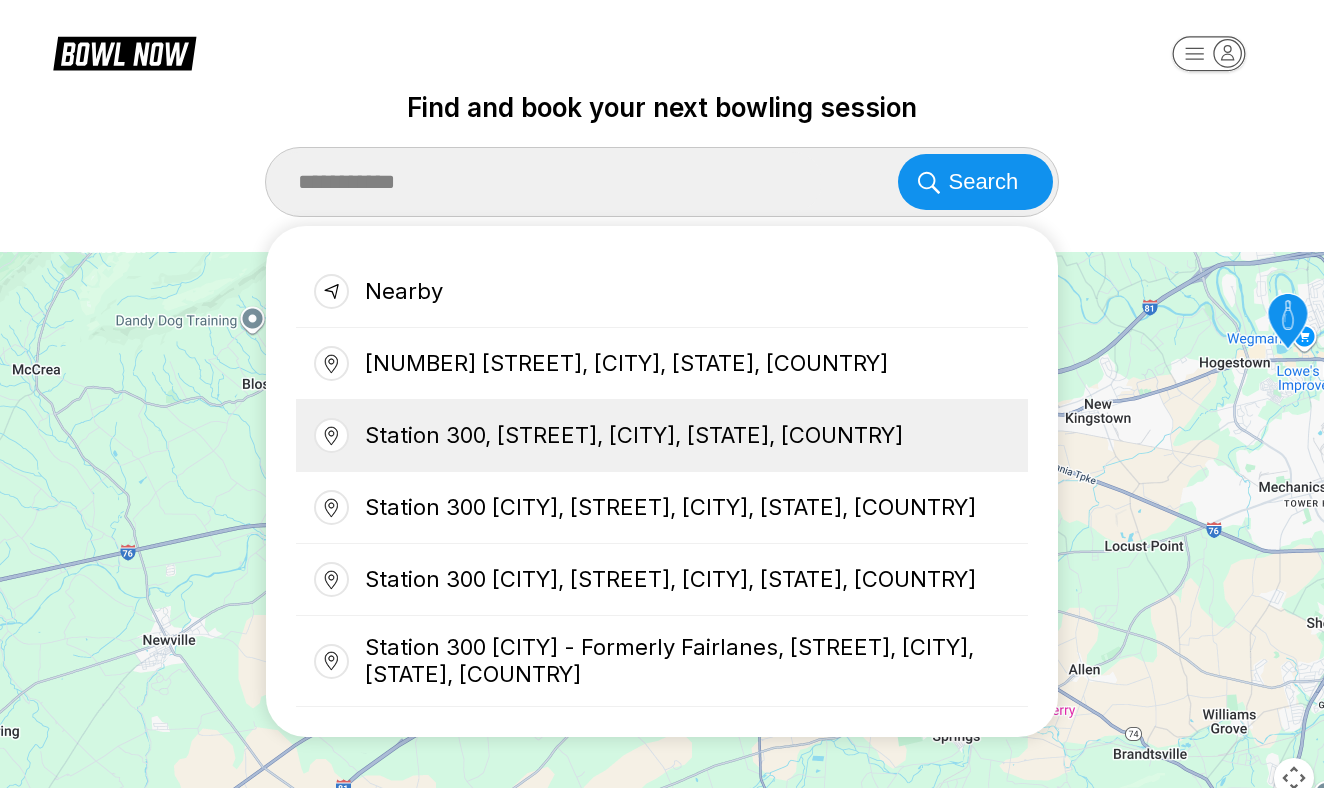 click on "Station 300, [STREET], [CITY], [STATE], [COUNTRY]" at bounding box center [662, 436] 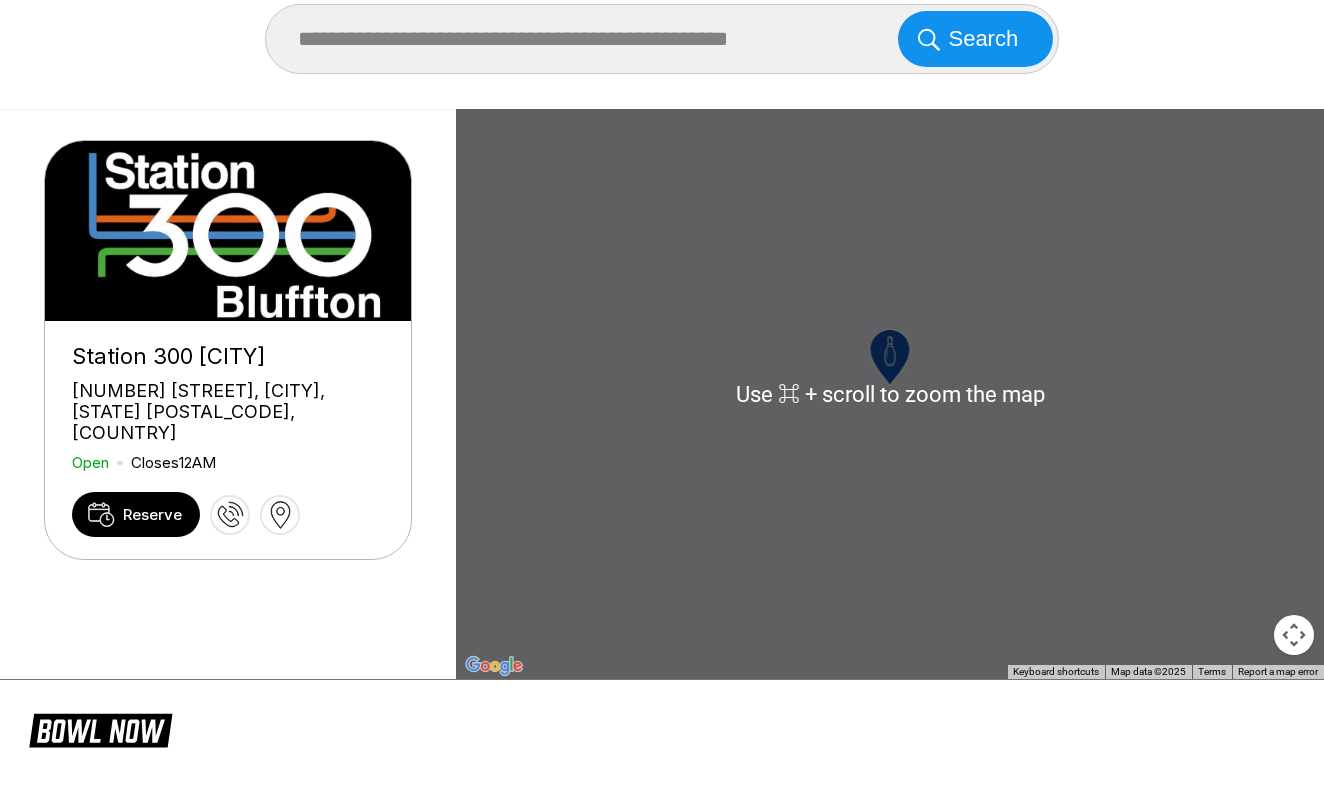 scroll, scrollTop: 307, scrollLeft: 0, axis: vertical 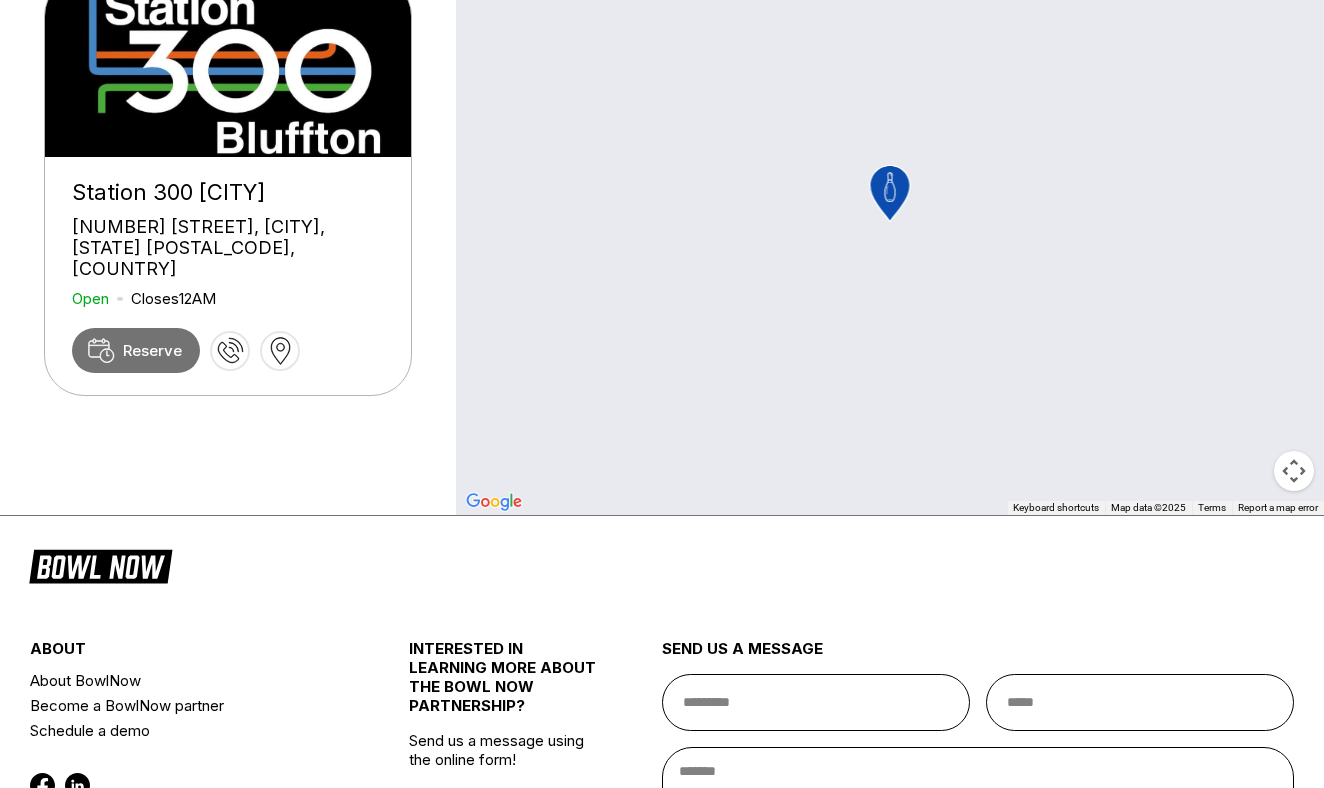 click on "Reserve" at bounding box center (152, 350) 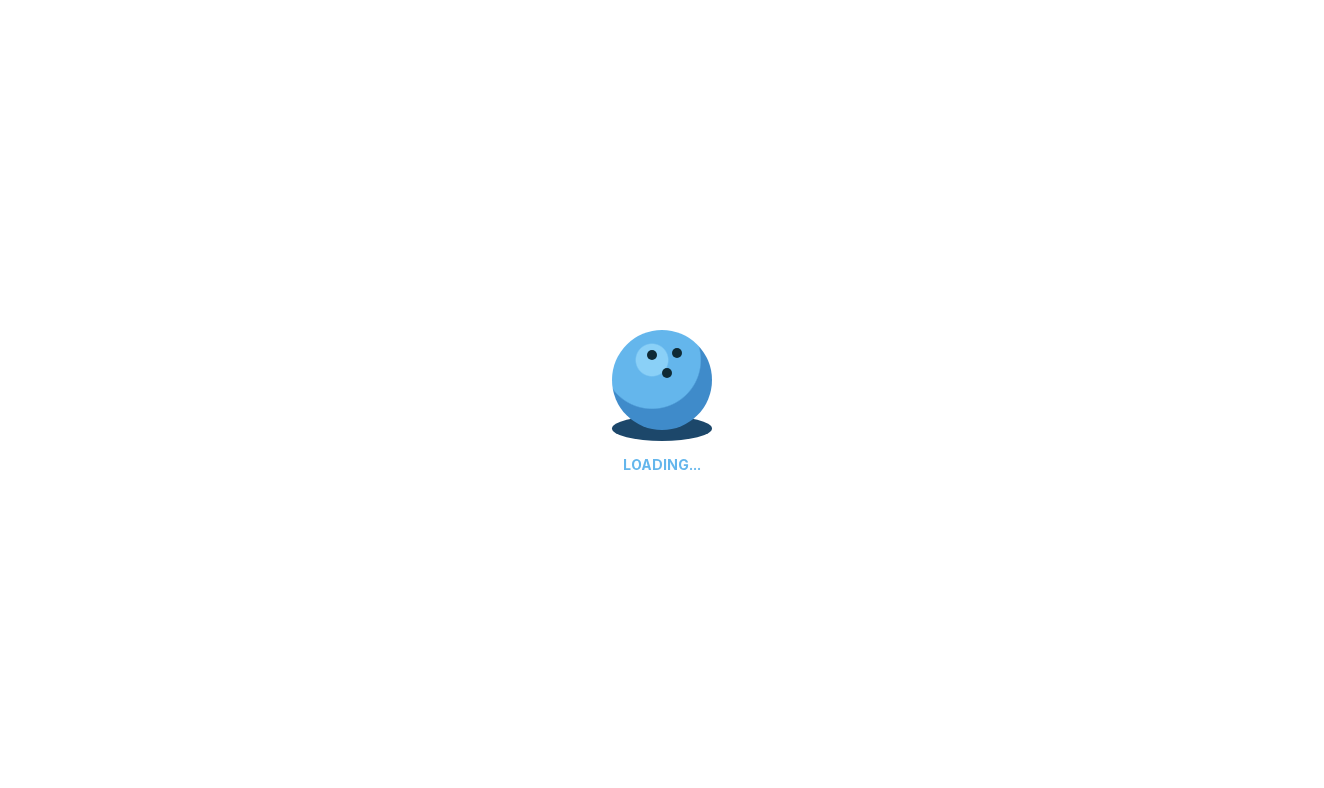 scroll, scrollTop: 0, scrollLeft: 0, axis: both 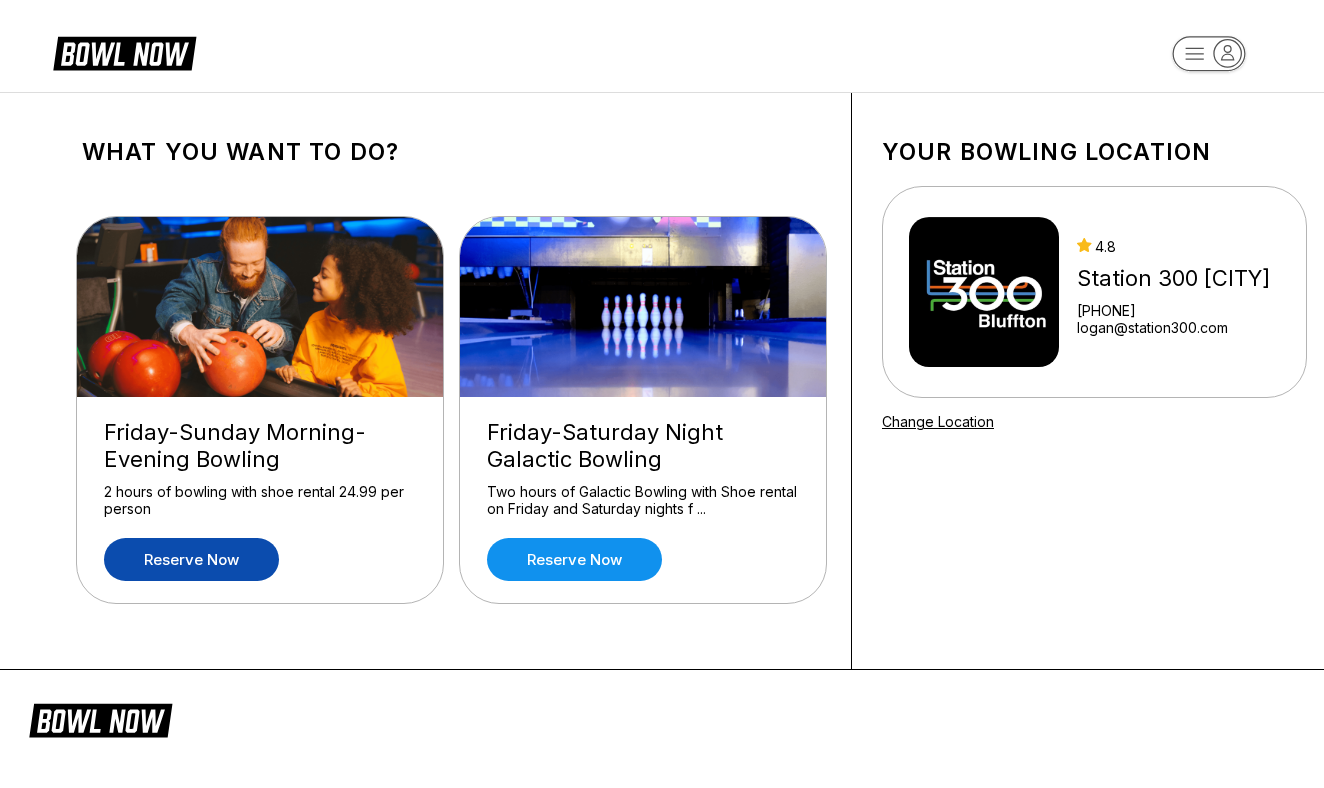 click on "Reserve now" at bounding box center [191, 559] 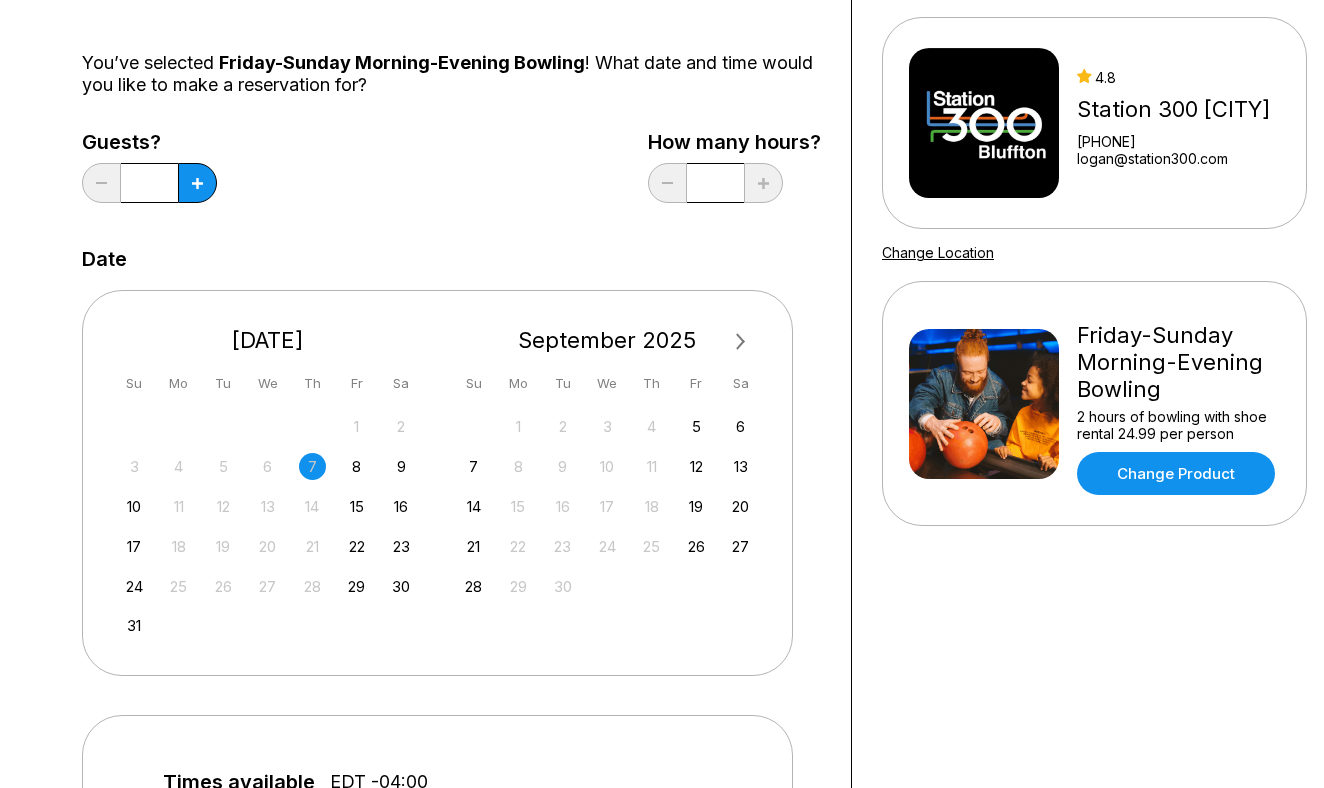 scroll, scrollTop: 289, scrollLeft: 0, axis: vertical 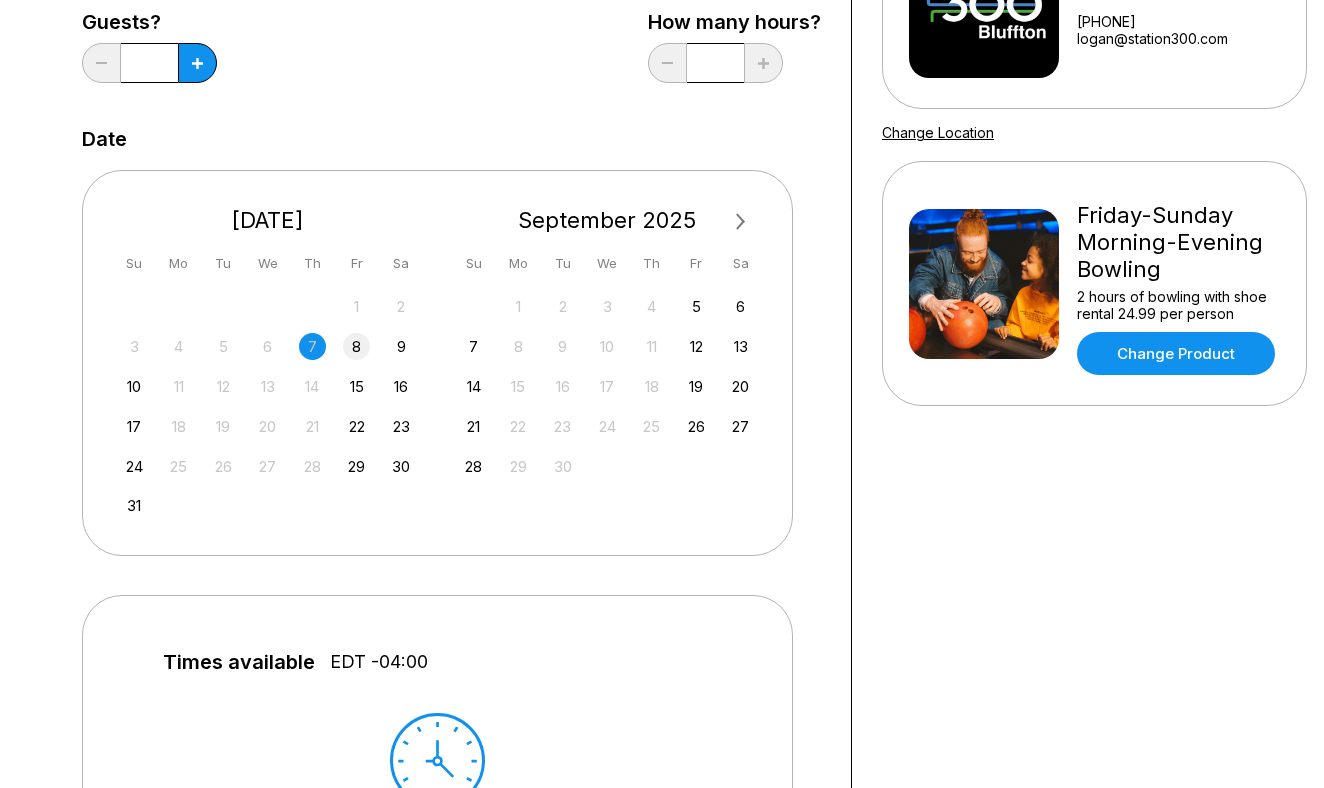 click on "8" at bounding box center (356, 346) 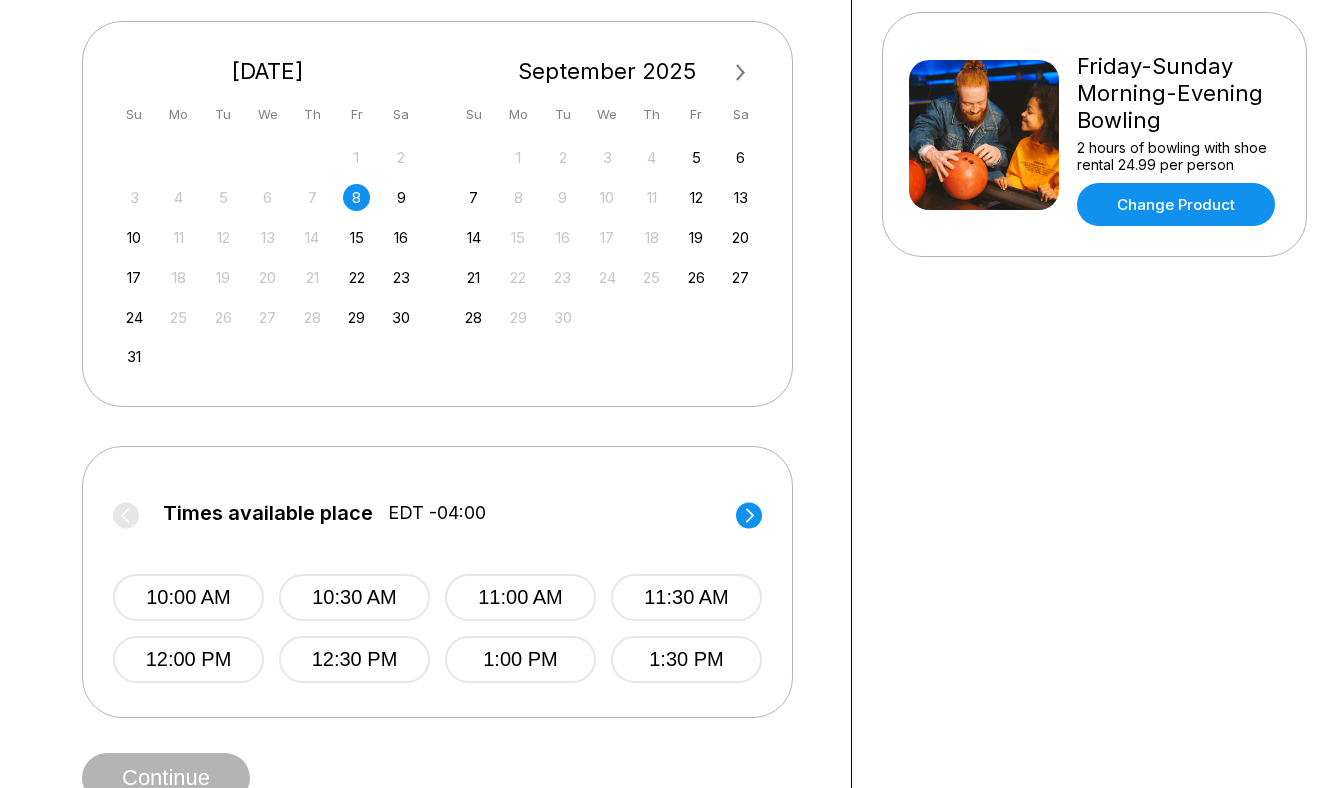 scroll, scrollTop: 484, scrollLeft: 0, axis: vertical 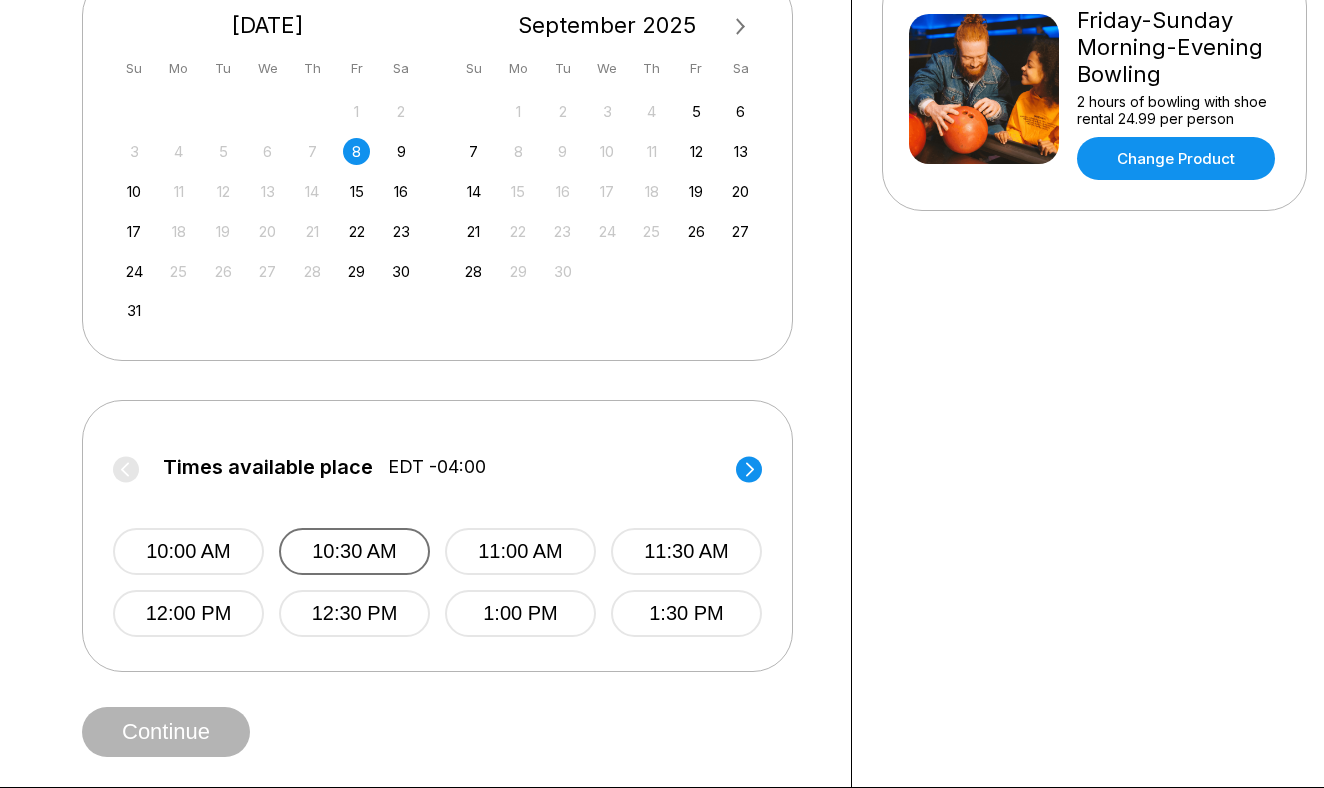 click on "10:30 AM" at bounding box center (354, 551) 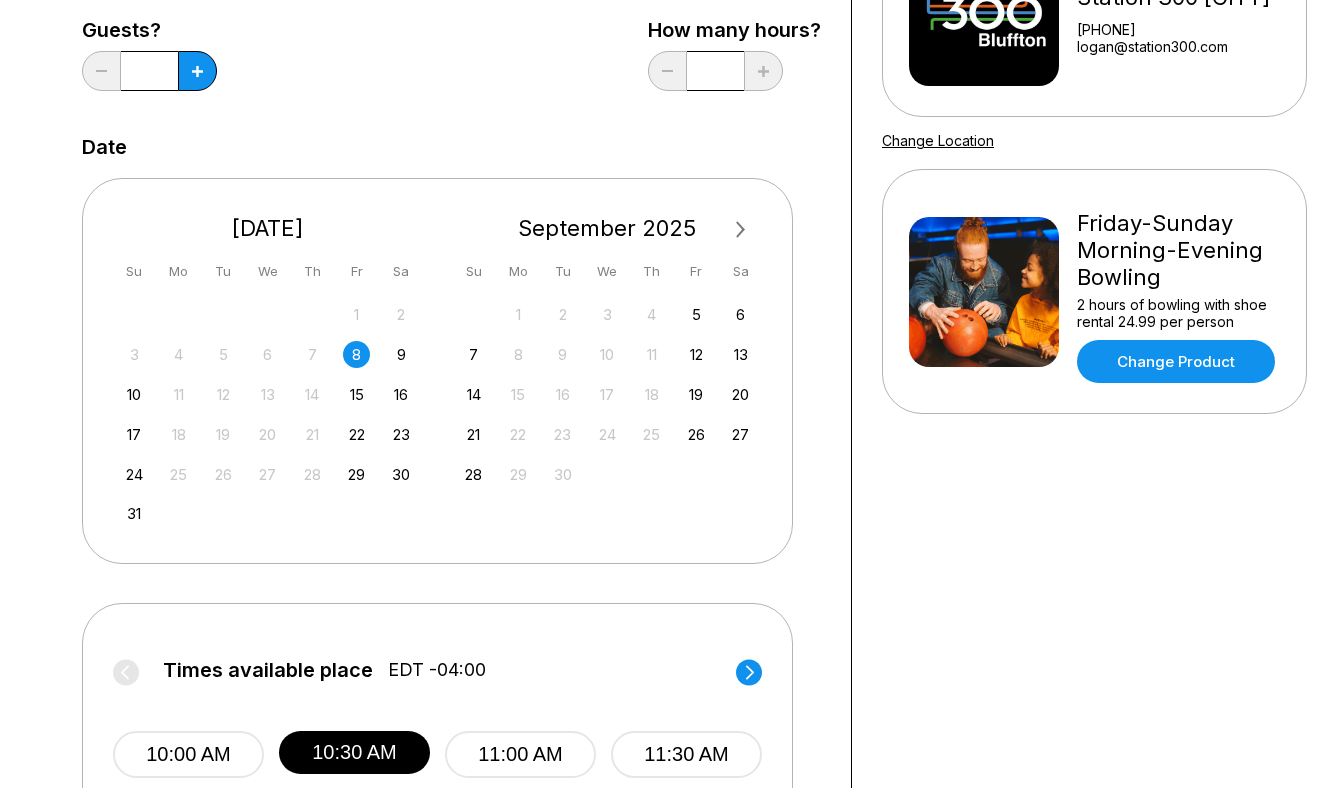 scroll, scrollTop: 269, scrollLeft: 0, axis: vertical 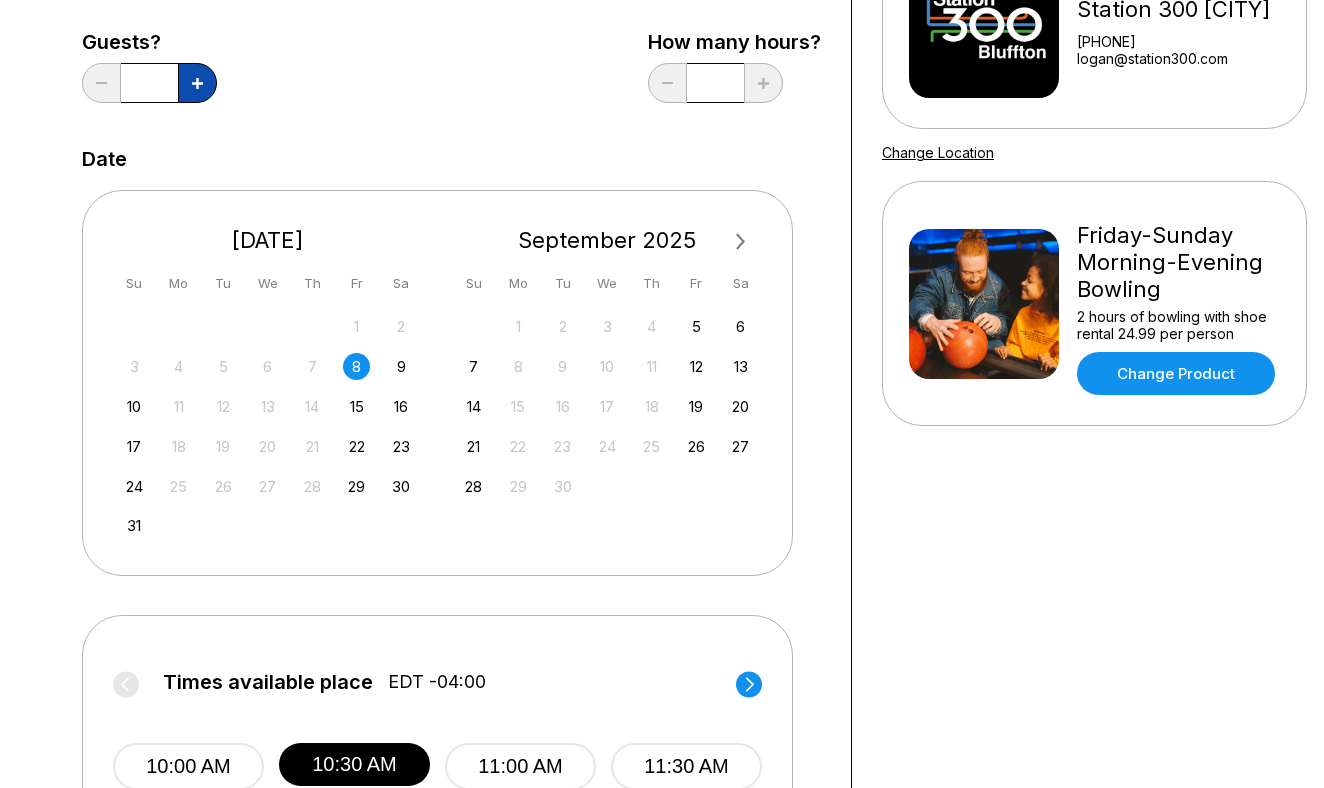 click at bounding box center (197, 83) 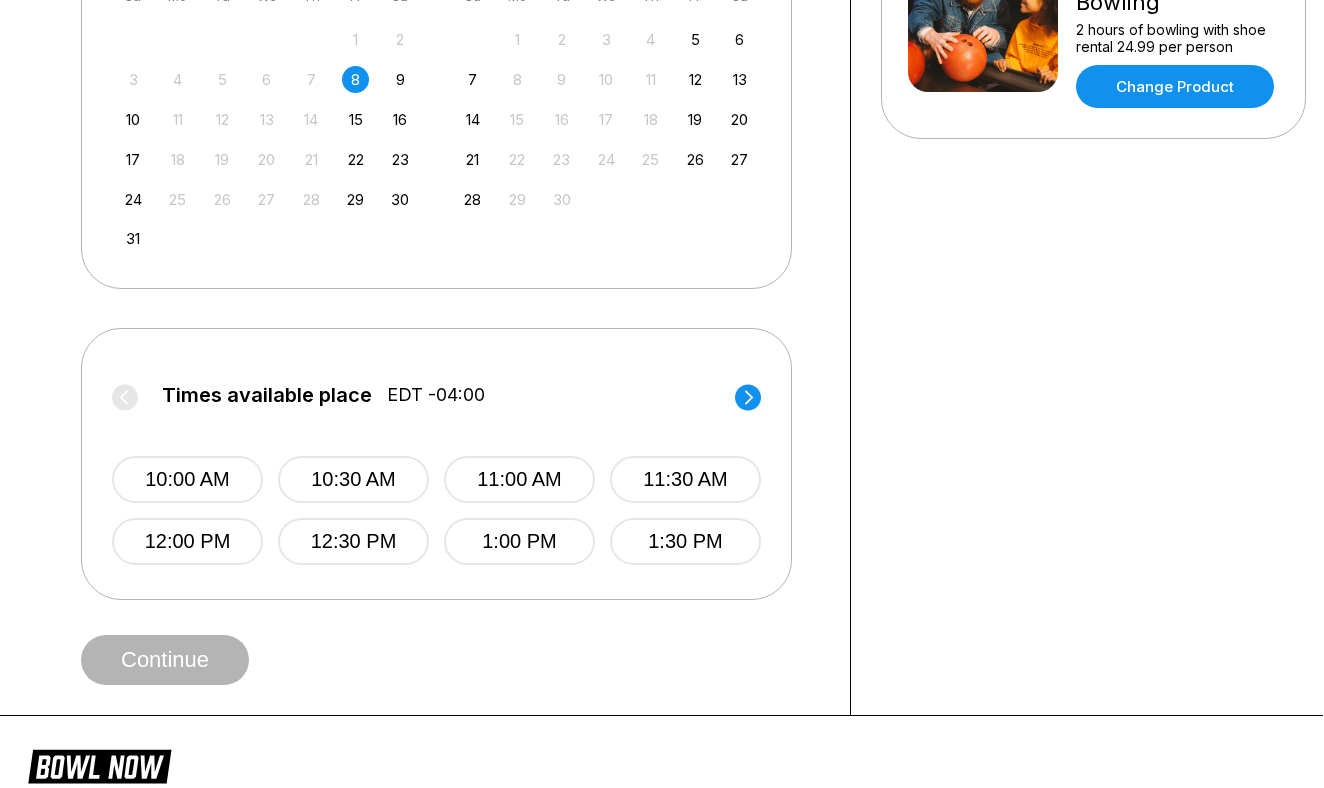scroll, scrollTop: 560, scrollLeft: 1, axis: both 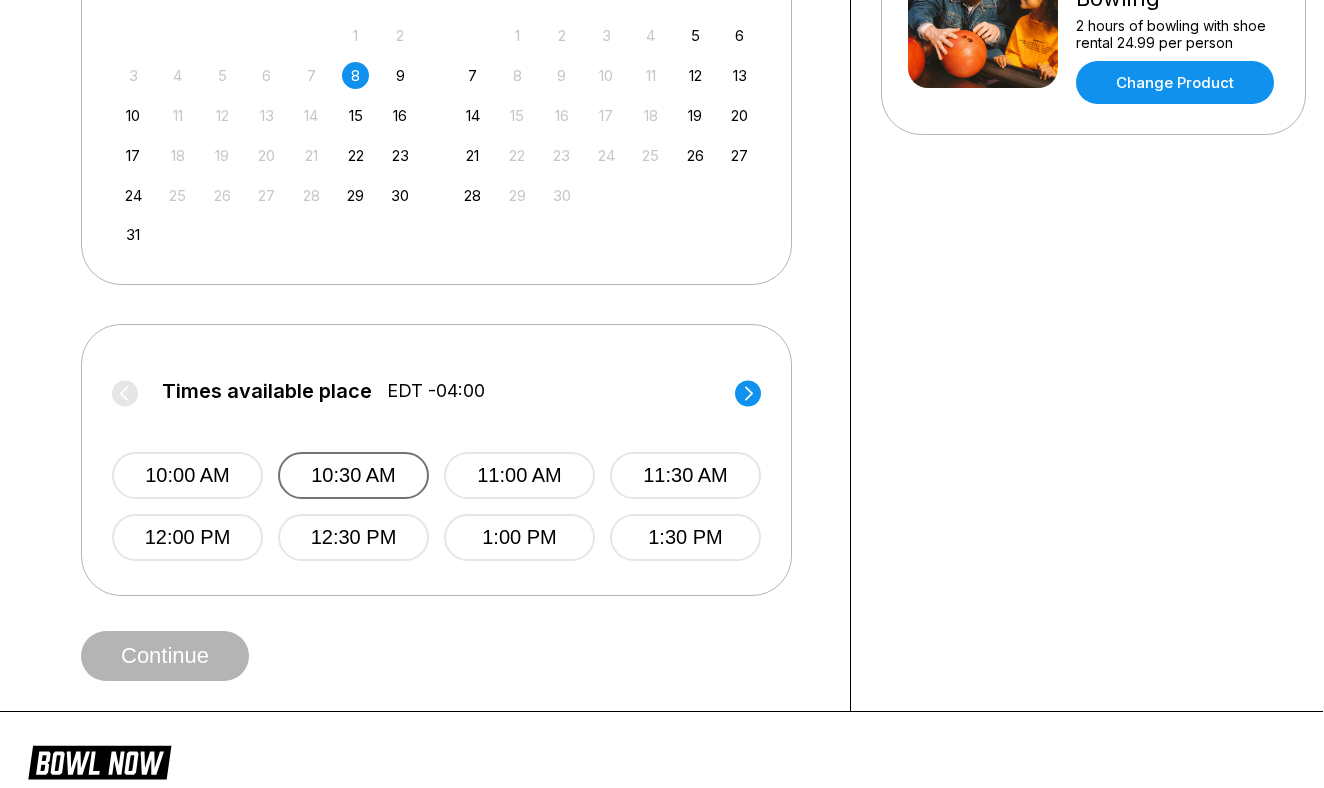 click on "10:30 AM" at bounding box center (353, 475) 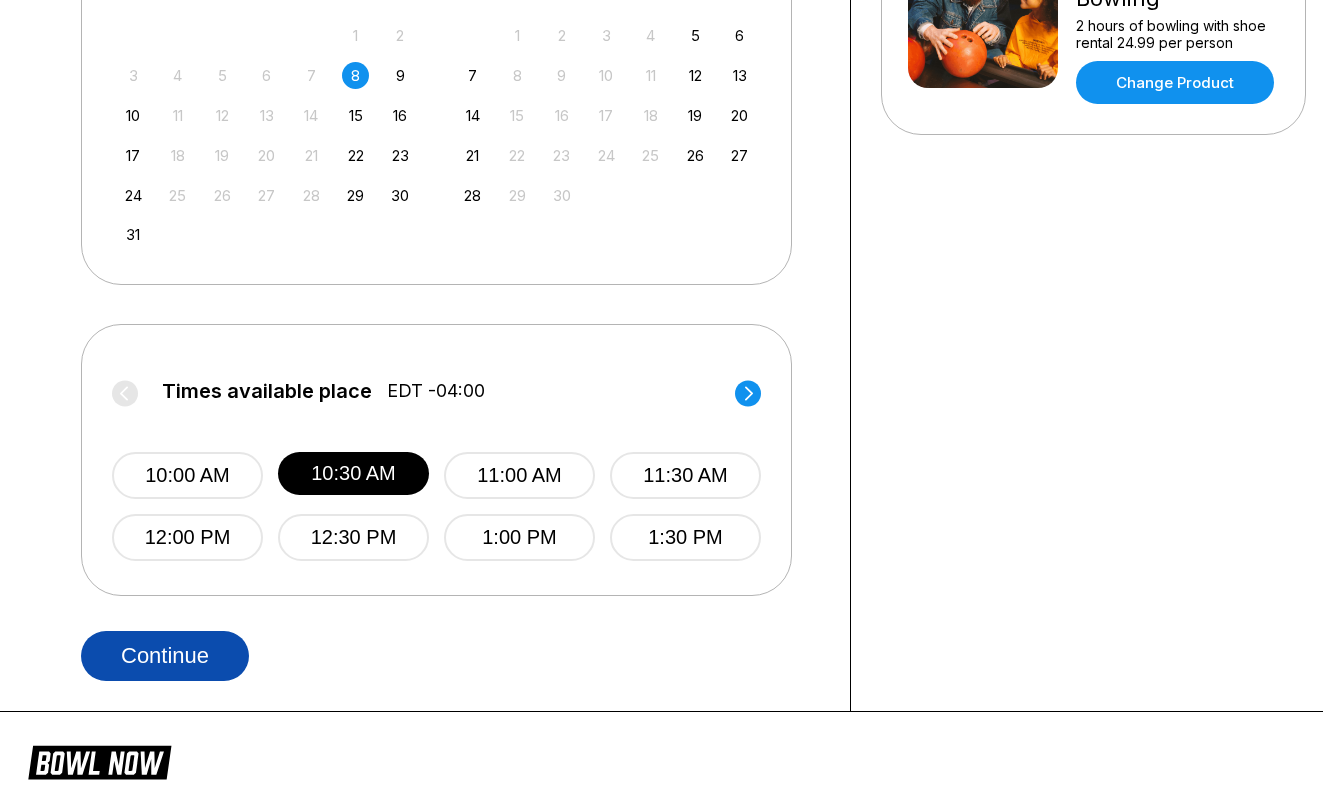click on "Continue" at bounding box center (165, 656) 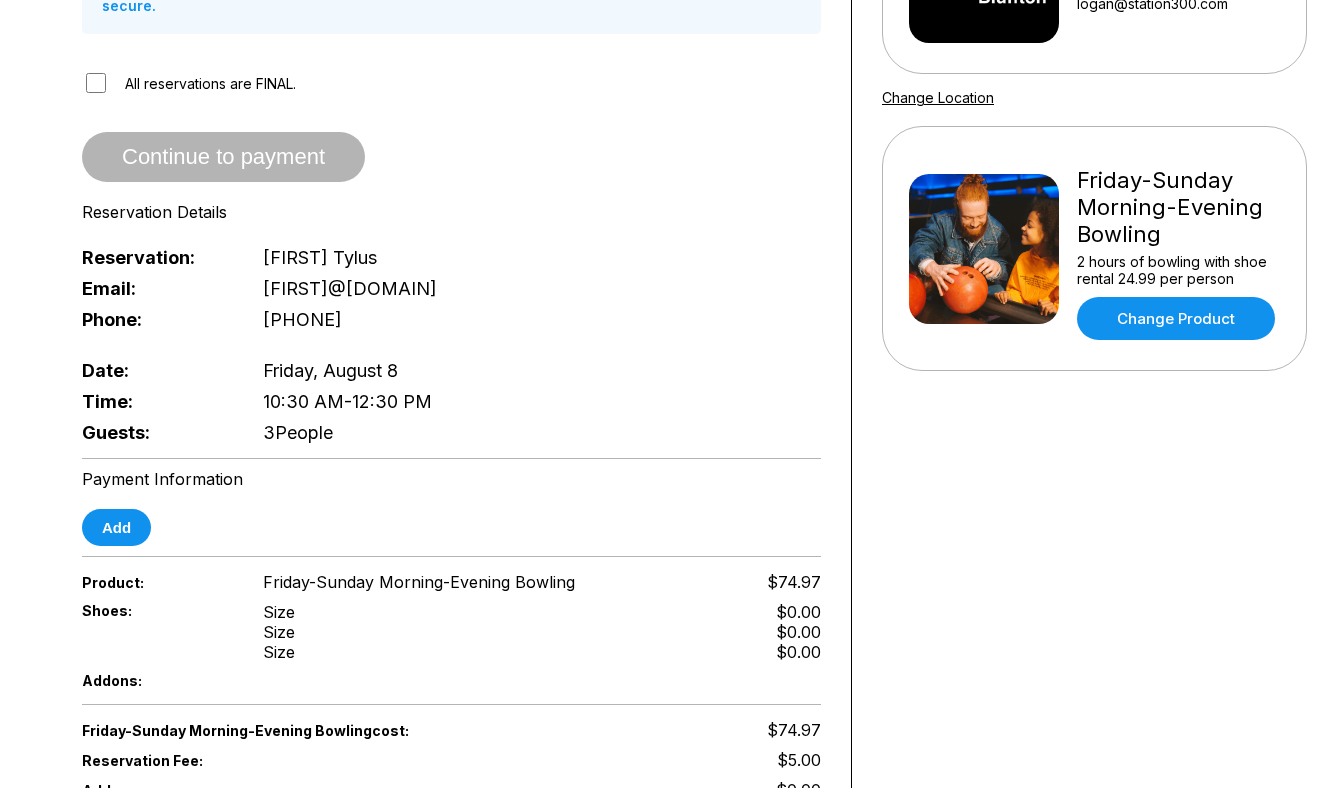 scroll, scrollTop: 309, scrollLeft: 0, axis: vertical 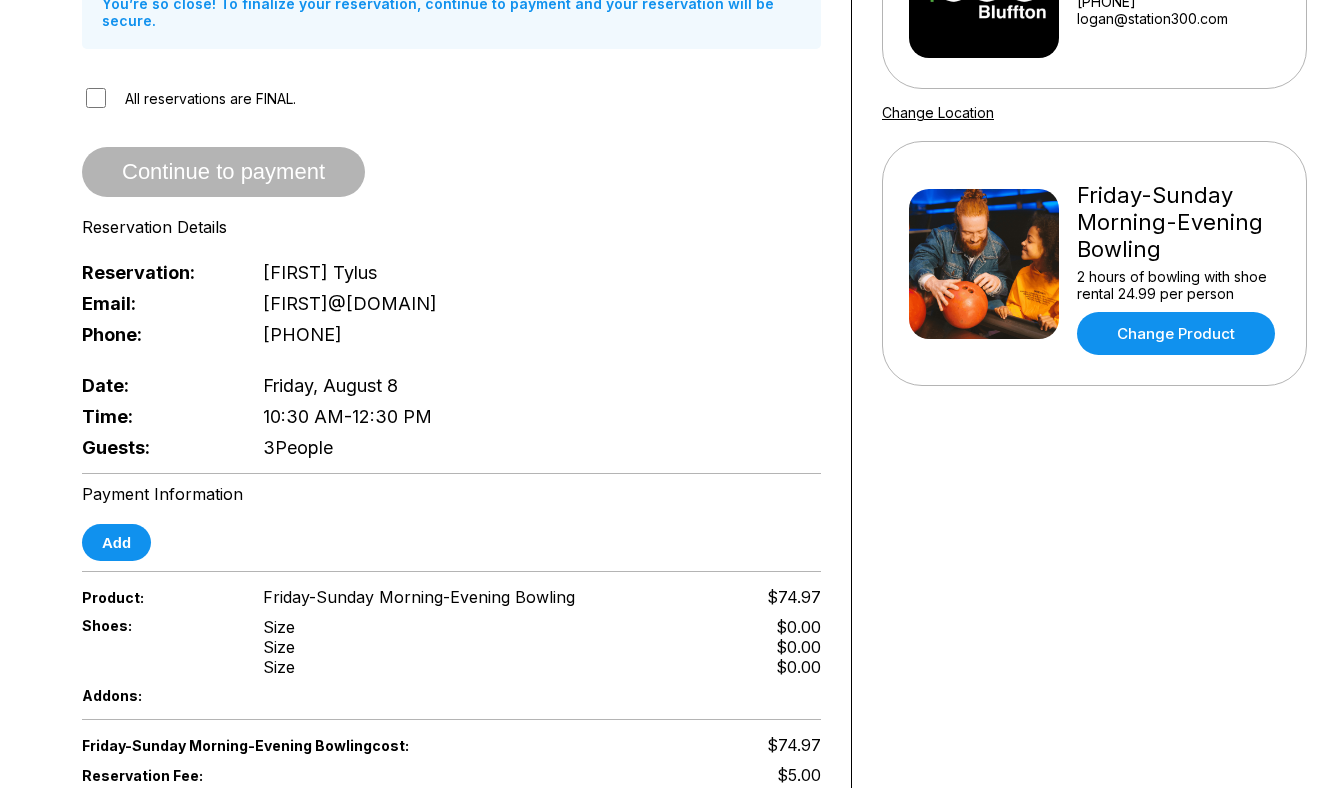 click on "Continue to payment" at bounding box center [223, 173] 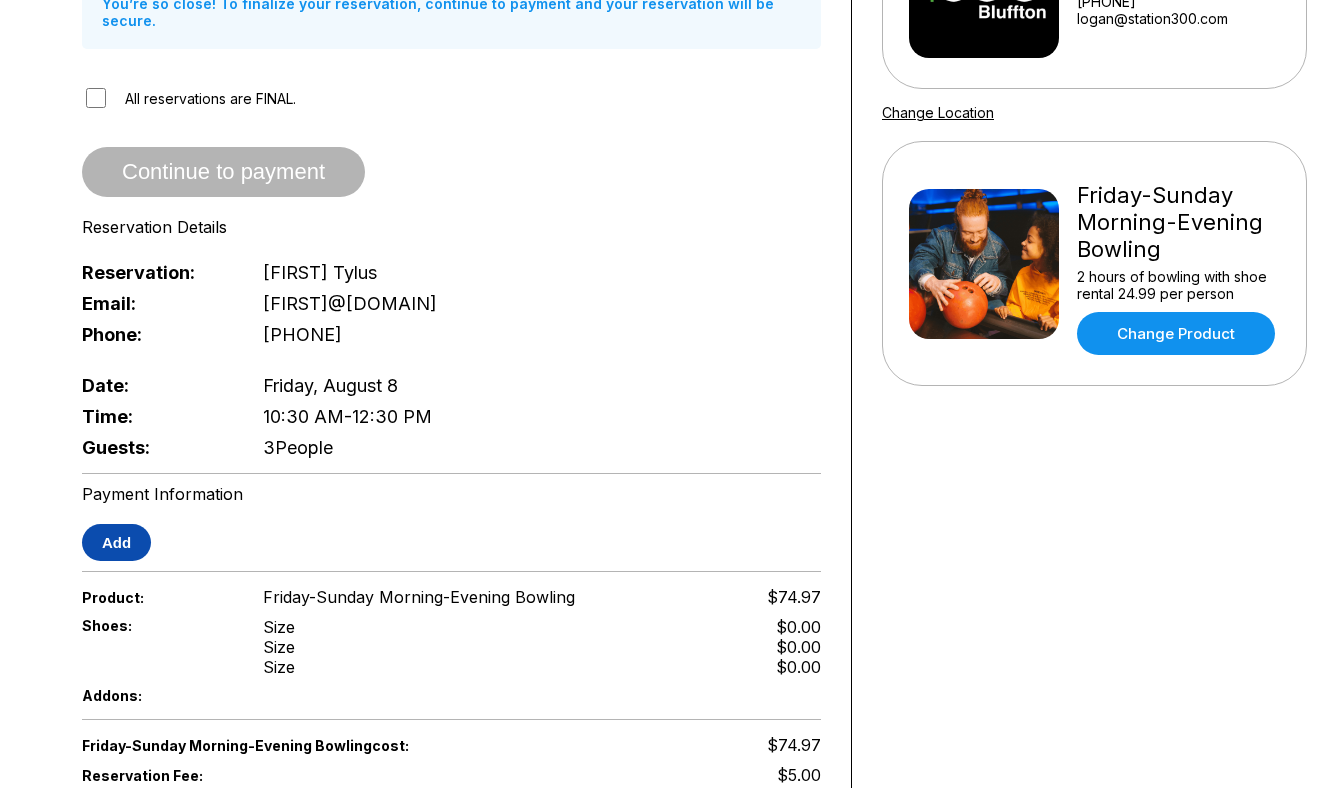 click on "Add" at bounding box center (116, 542) 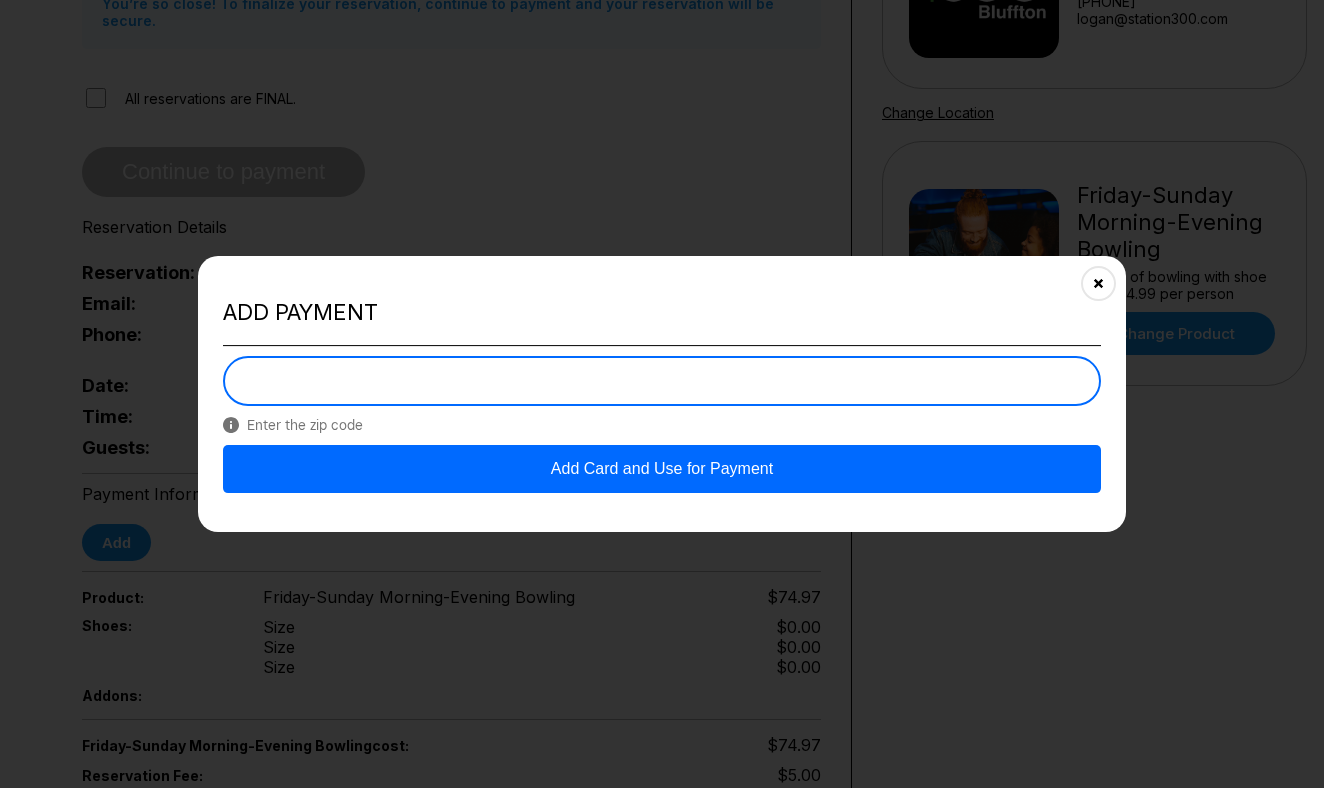 click on "Add Card and Use for Payment" at bounding box center (662, 469) 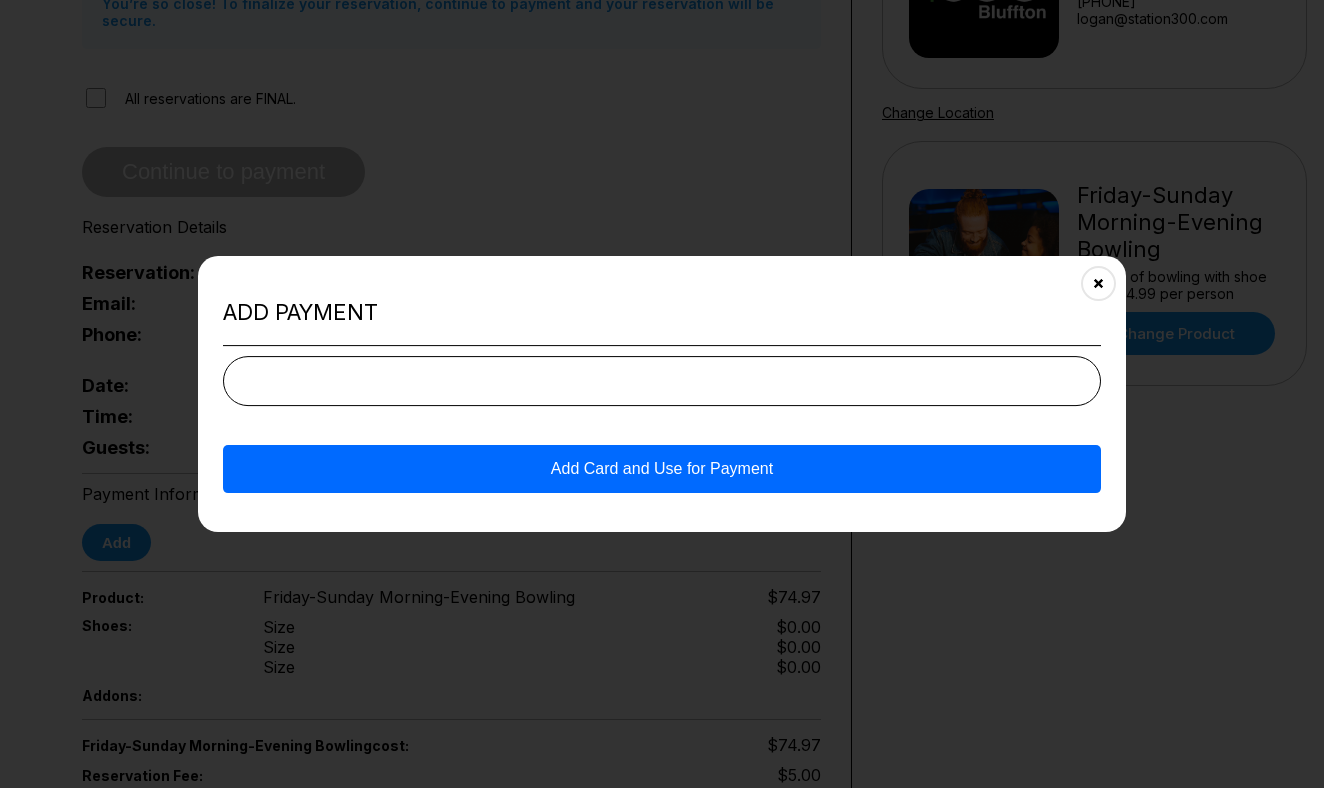 click on "Add Card and Use for Payment" at bounding box center (662, 469) 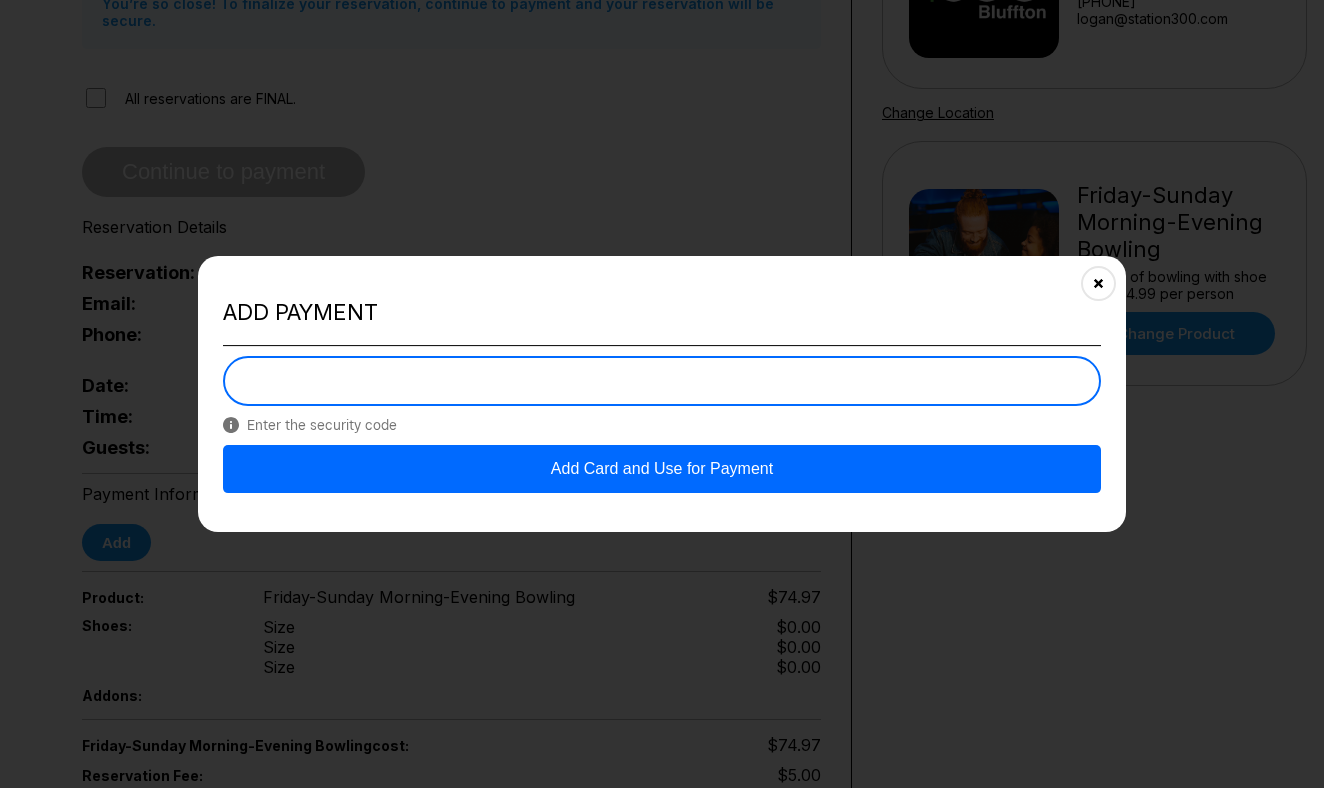 click on "Add Card and Use for Payment" at bounding box center [662, 469] 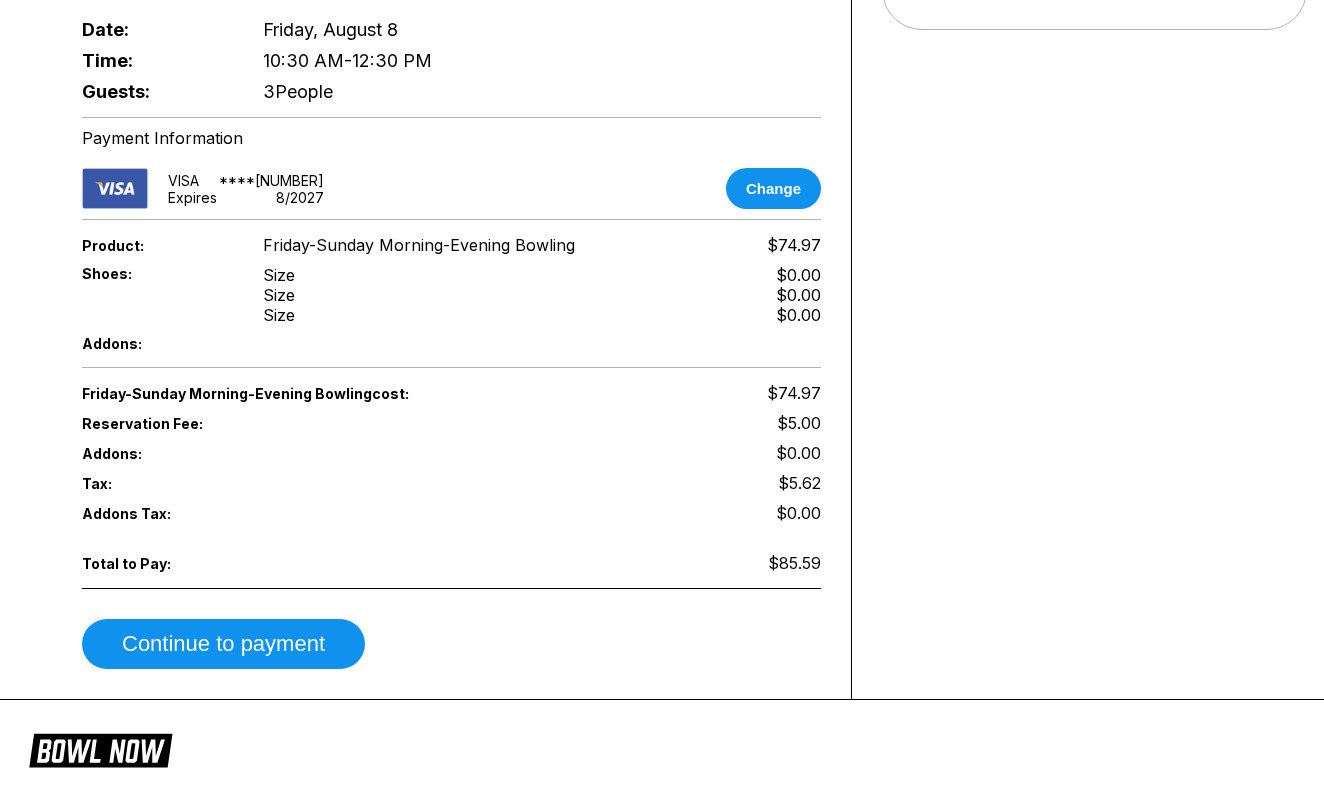 scroll, scrollTop: 668, scrollLeft: 0, axis: vertical 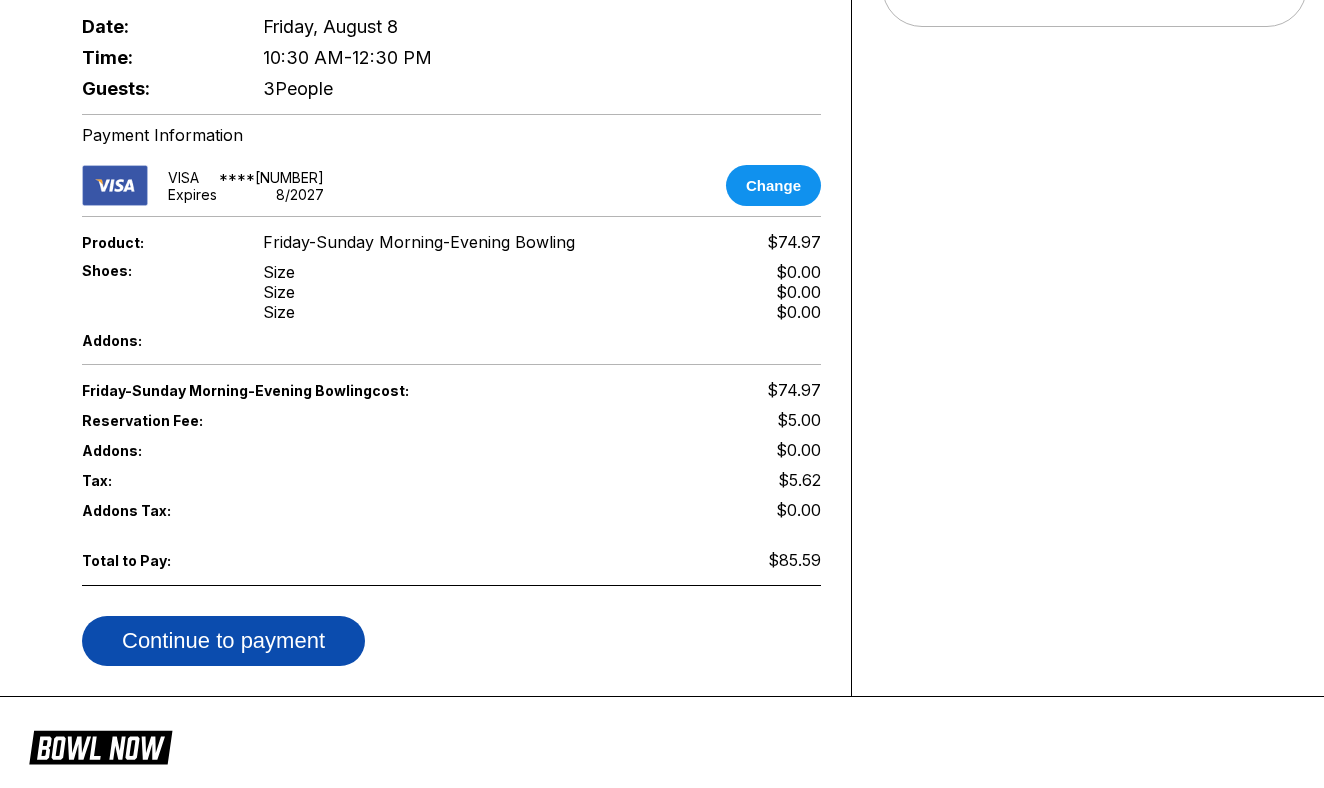 click on "Continue to payment" at bounding box center [223, 641] 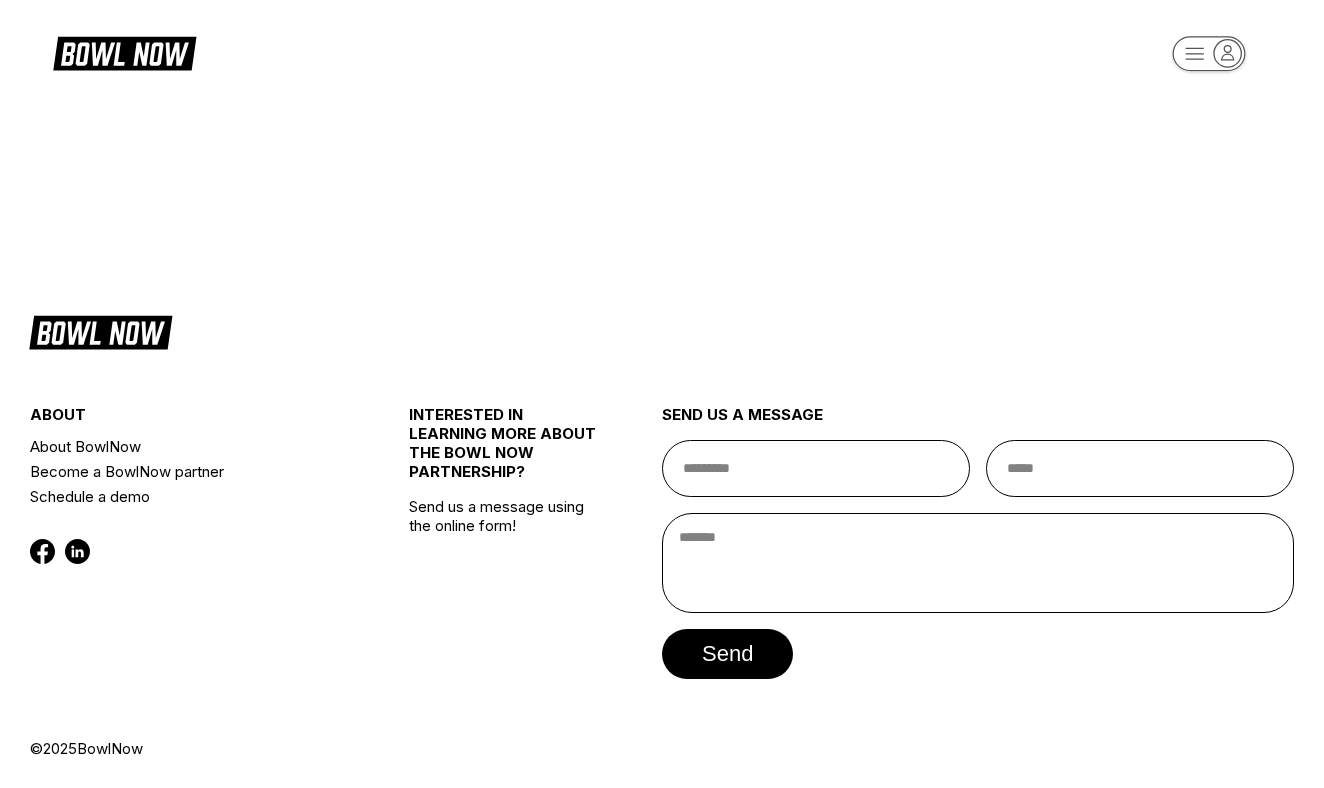 scroll, scrollTop: 0, scrollLeft: 0, axis: both 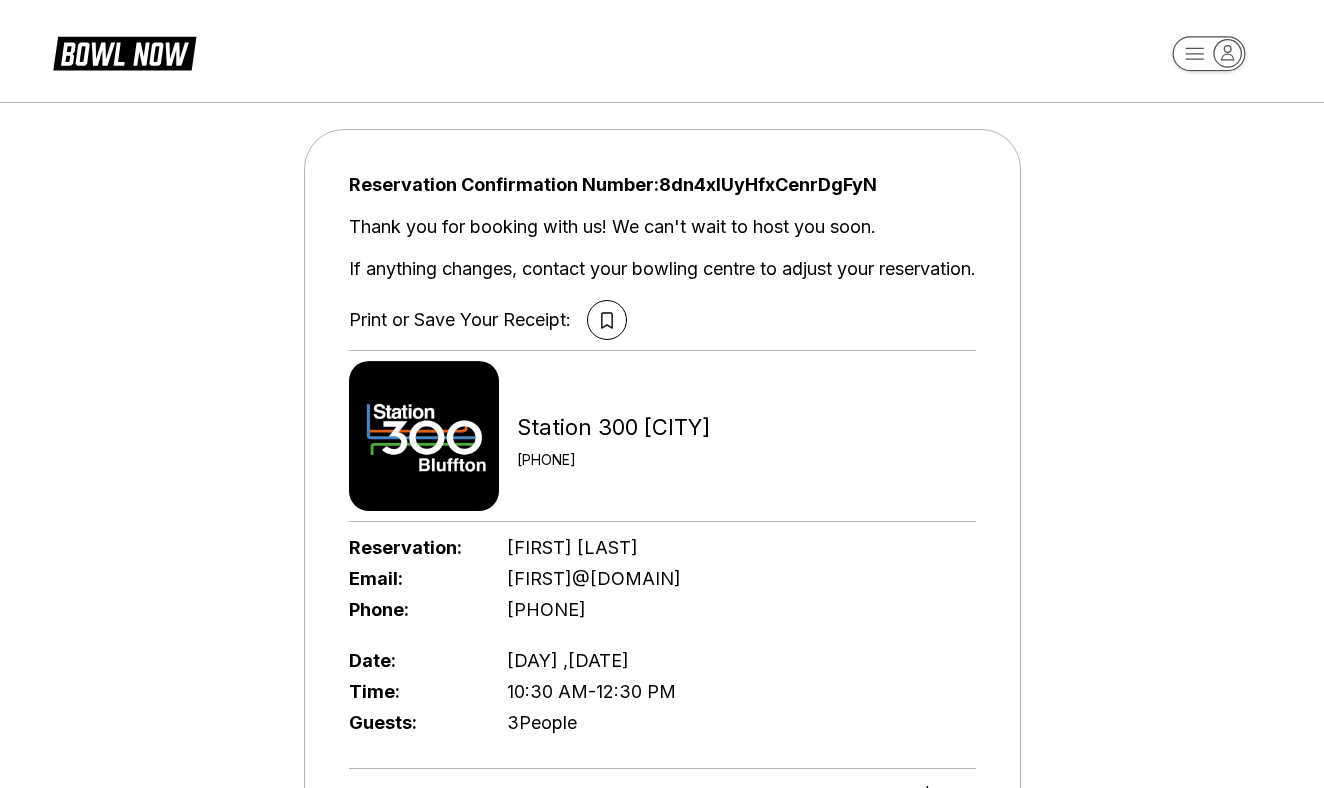 click at bounding box center (662, 46) 